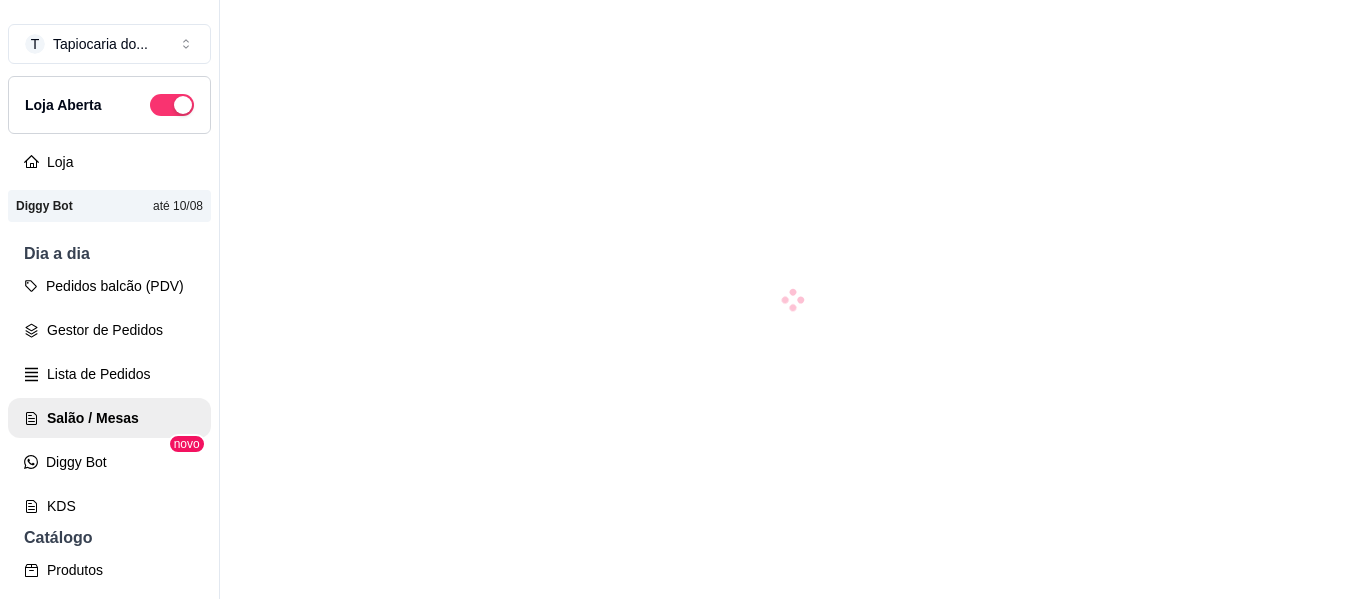 scroll, scrollTop: 0, scrollLeft: 0, axis: both 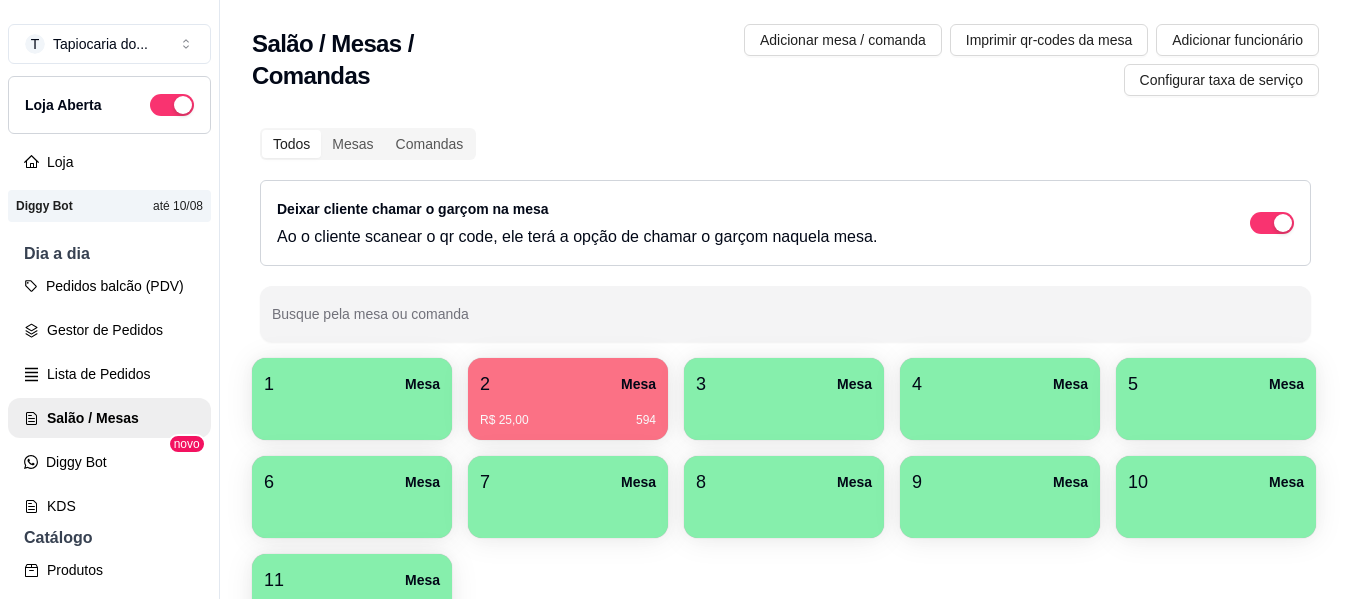 click on "2 Mesa" at bounding box center [568, 384] 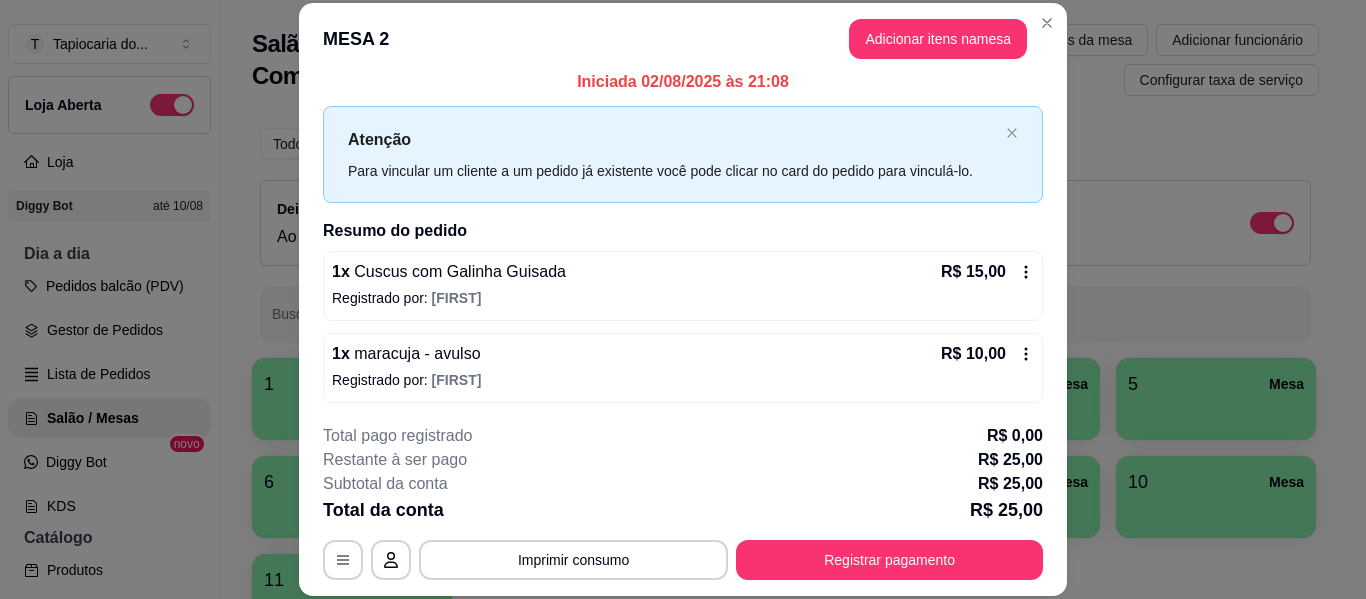 scroll, scrollTop: 16, scrollLeft: 0, axis: vertical 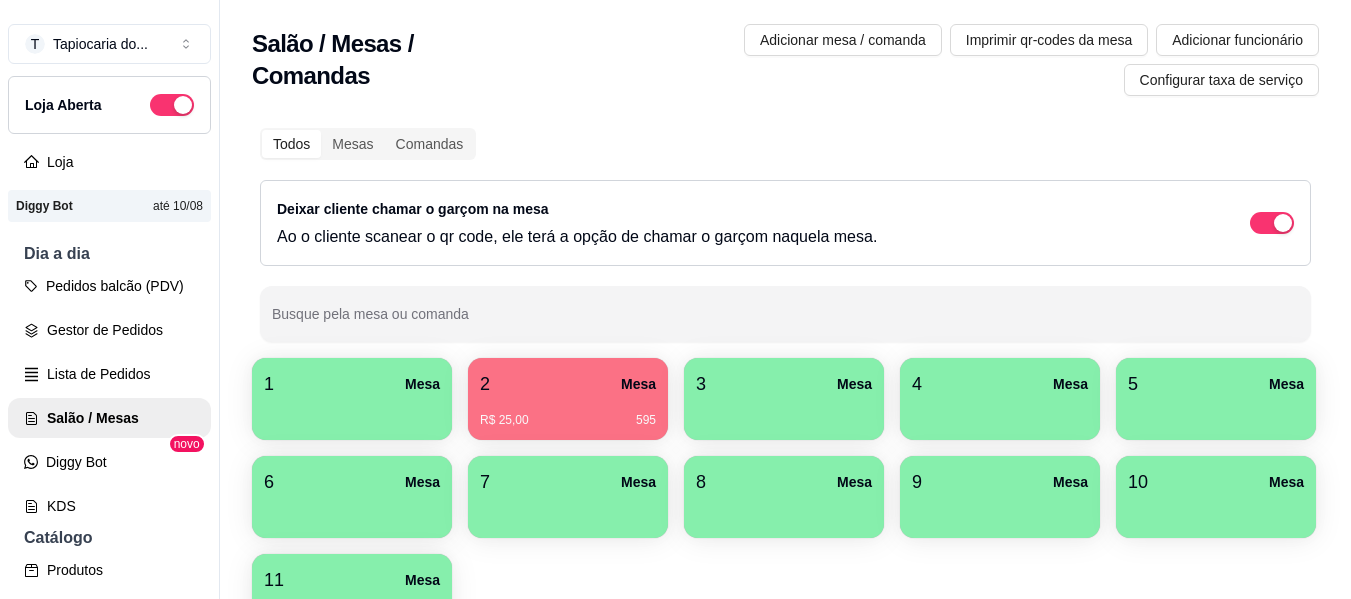 click on "2 Mesa" at bounding box center (568, 384) 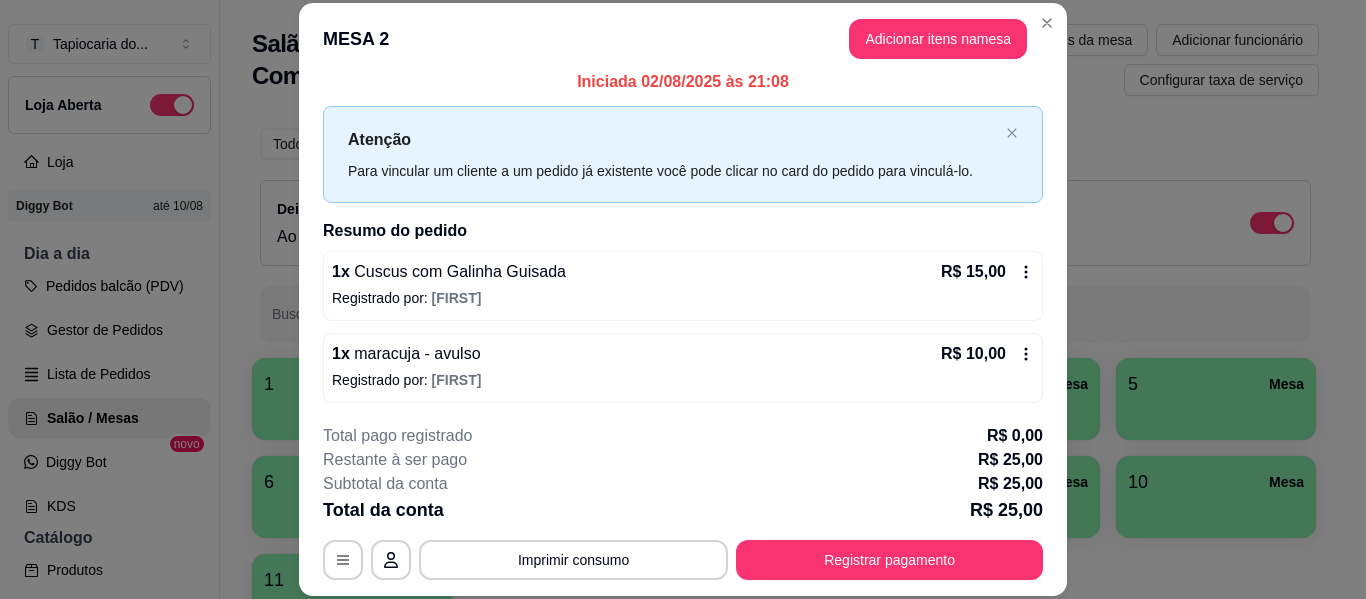 scroll, scrollTop: 16, scrollLeft: 0, axis: vertical 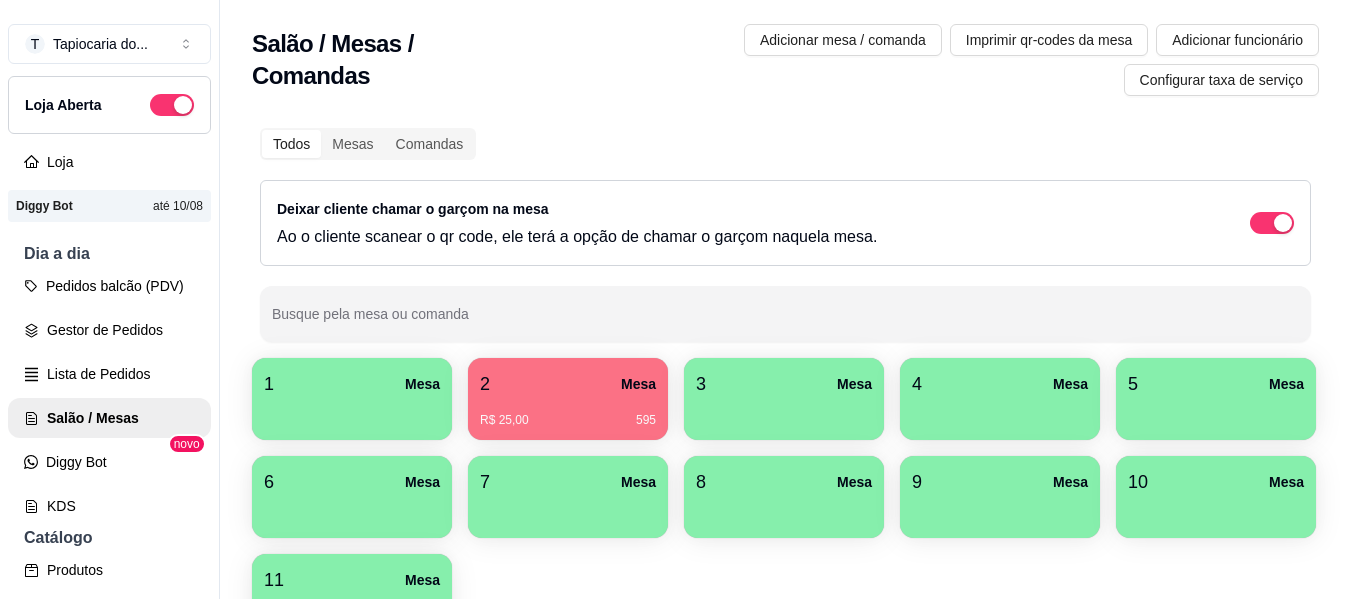 click on "2 Mesa" at bounding box center (568, 384) 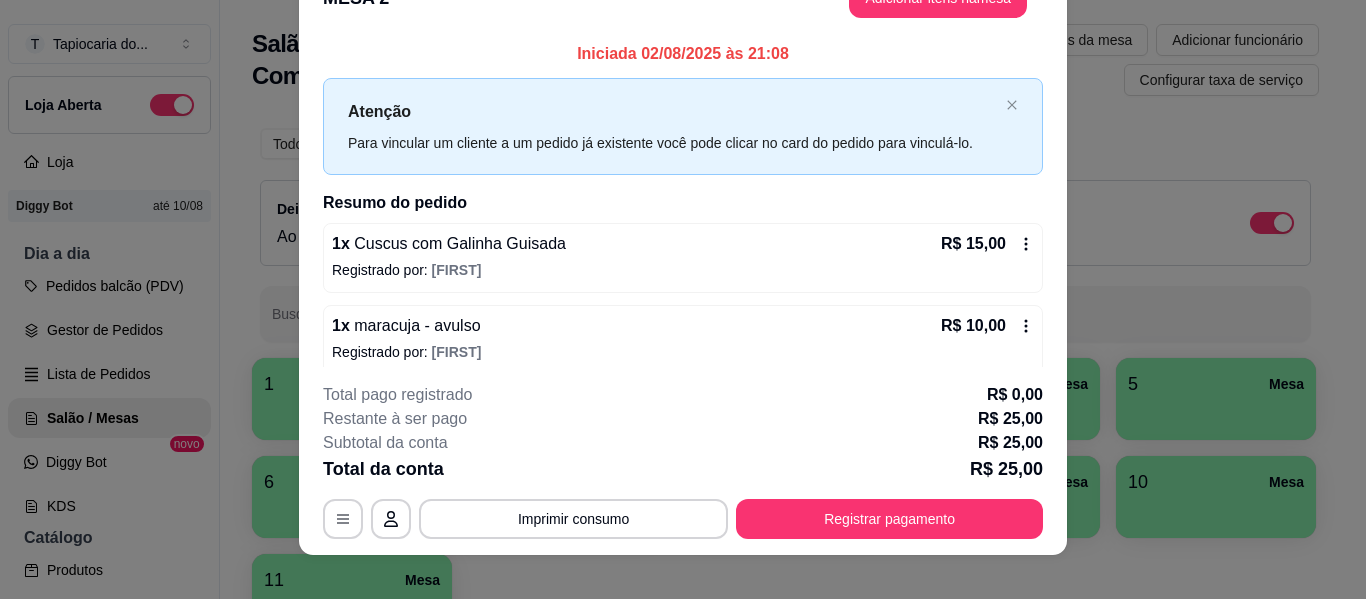 scroll, scrollTop: 61, scrollLeft: 0, axis: vertical 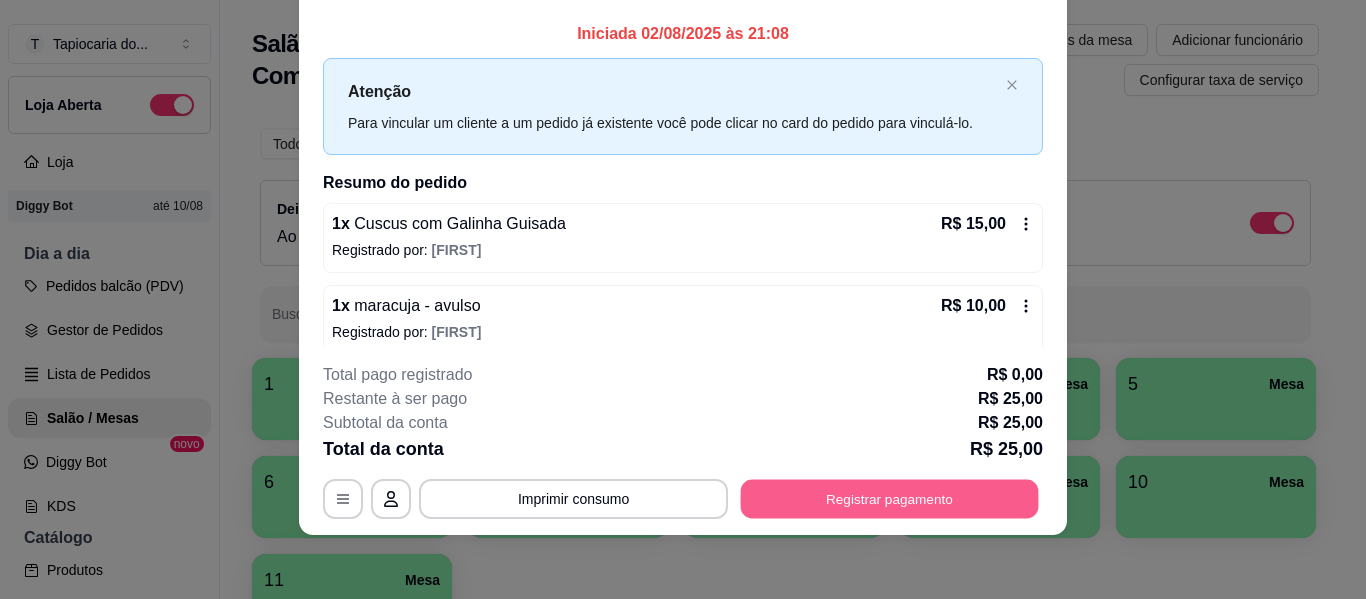 click on "Registrar pagamento" at bounding box center (890, 499) 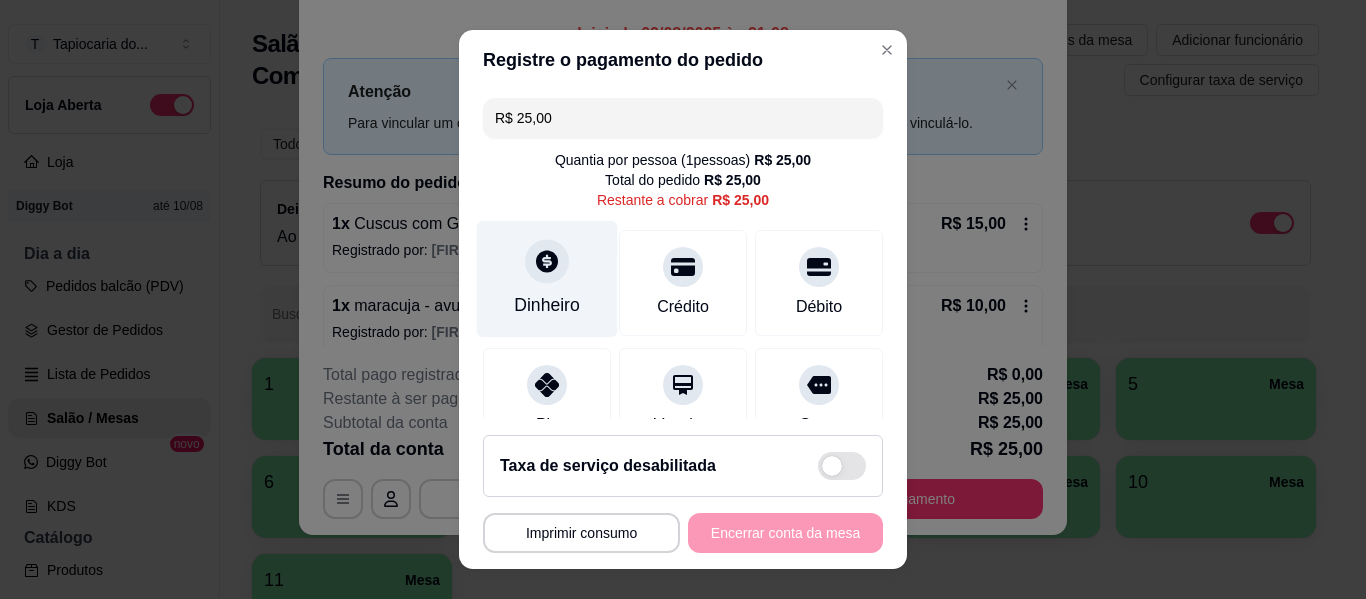 click 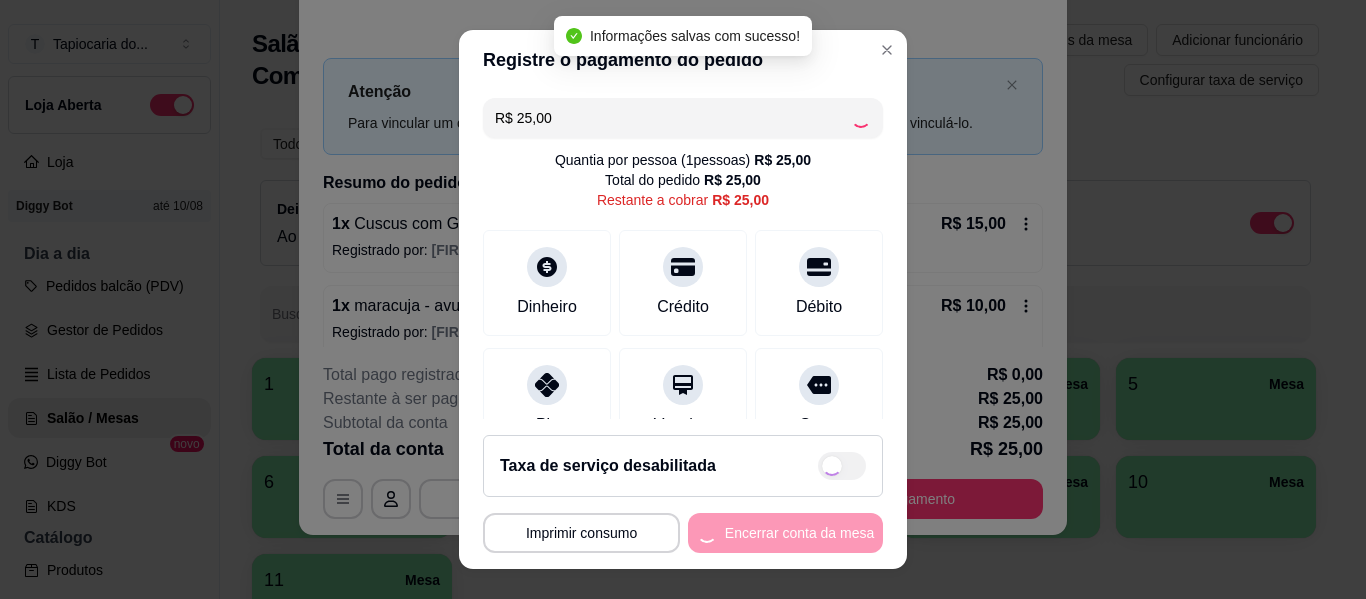 type on "R$ 0,00" 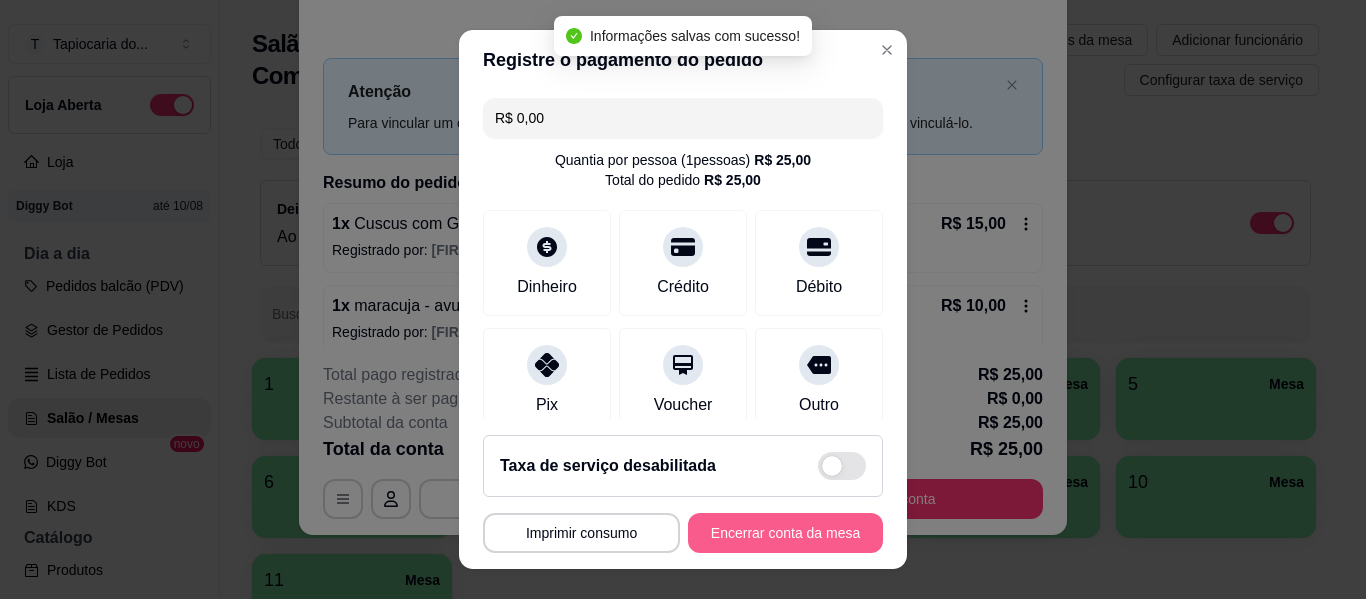 click on "Encerrar conta da mesa" at bounding box center [785, 533] 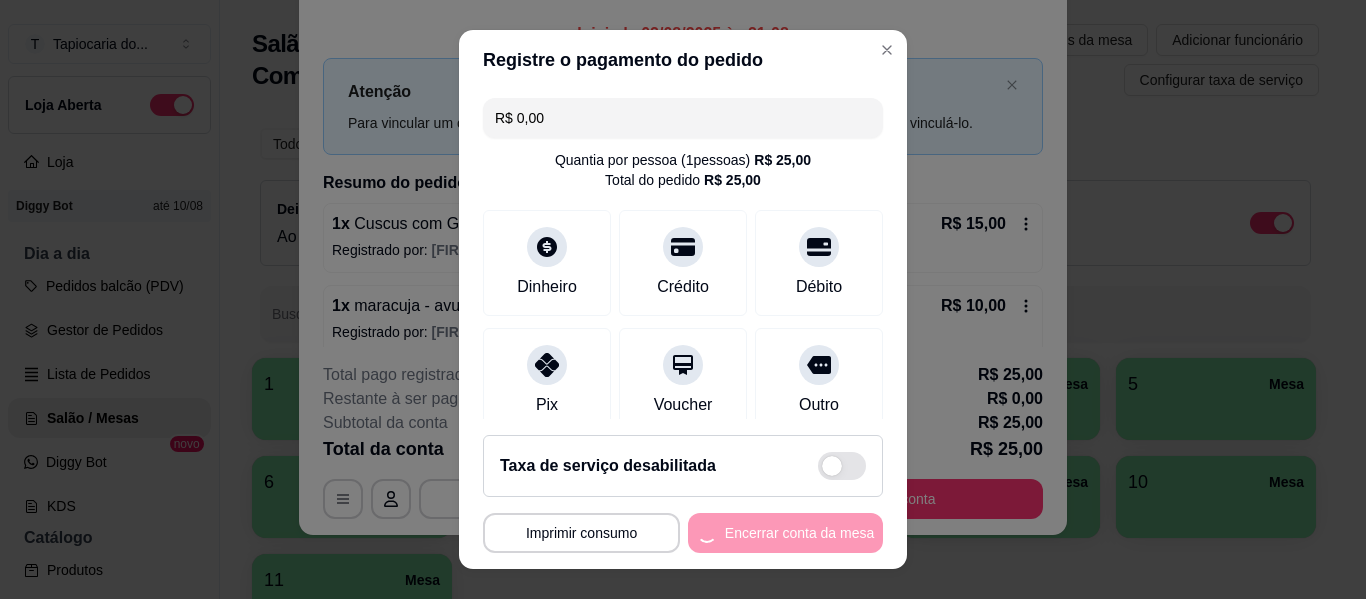 scroll, scrollTop: 0, scrollLeft: 0, axis: both 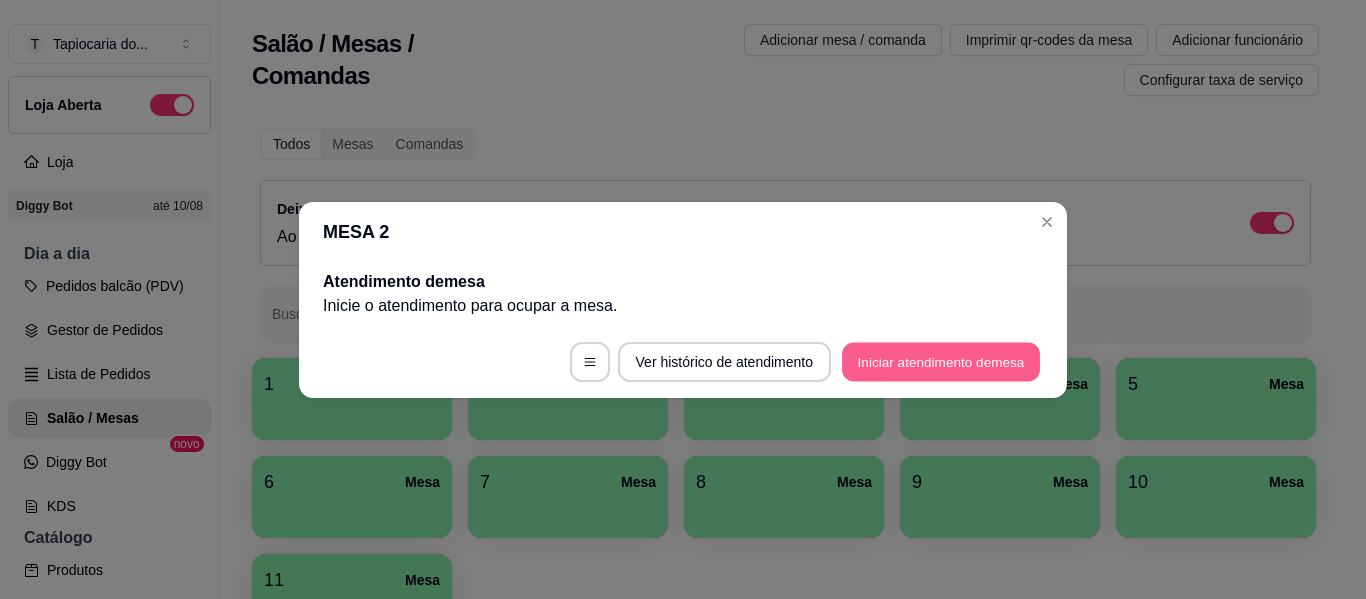 click on "Iniciar atendimento de  mesa" at bounding box center (941, 361) 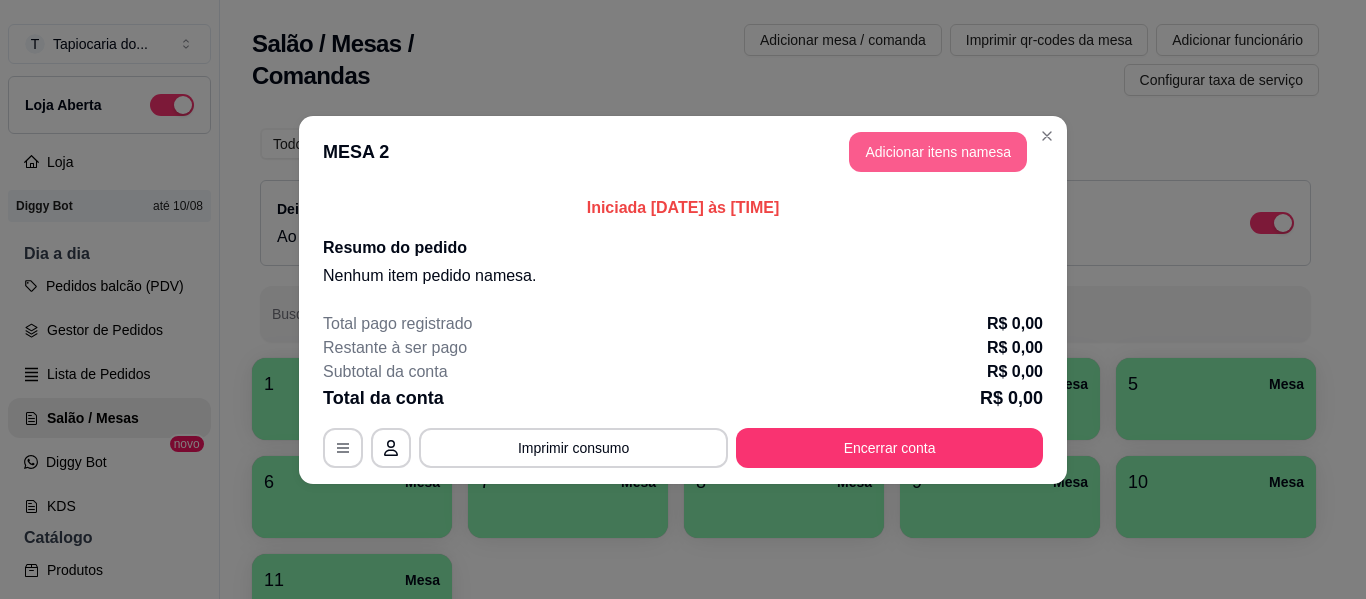 click on "Adicionar itens na  mesa" at bounding box center [938, 152] 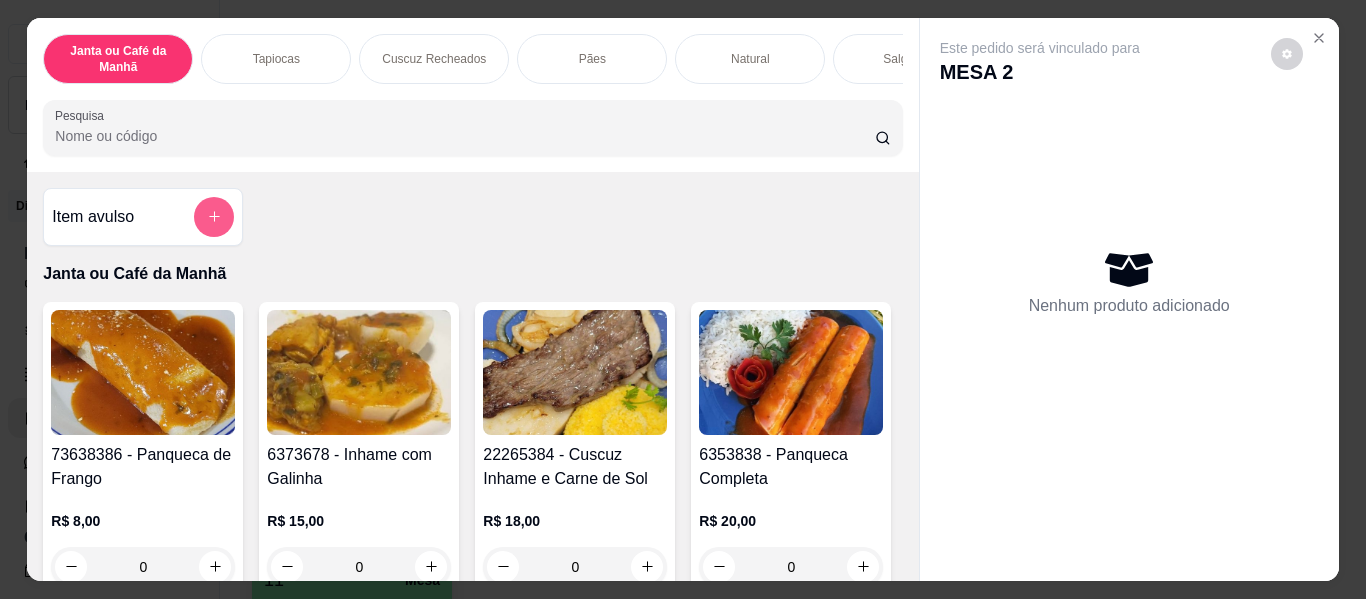 click at bounding box center [214, 217] 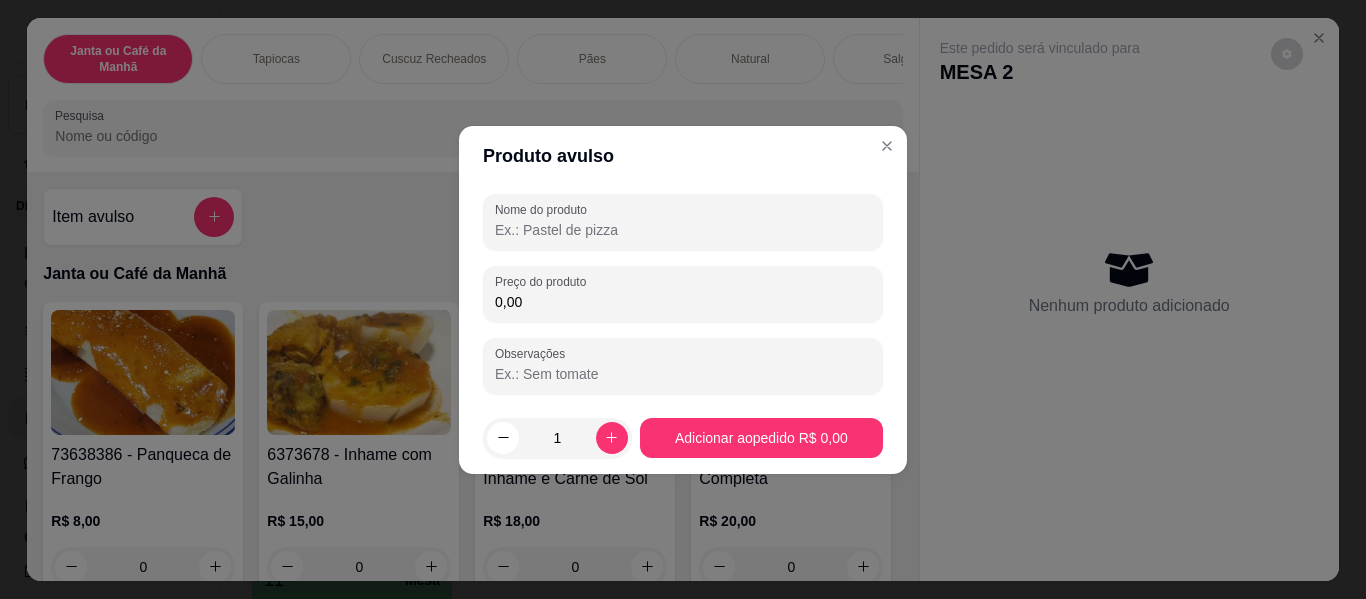 click on "0,00" at bounding box center [683, 302] 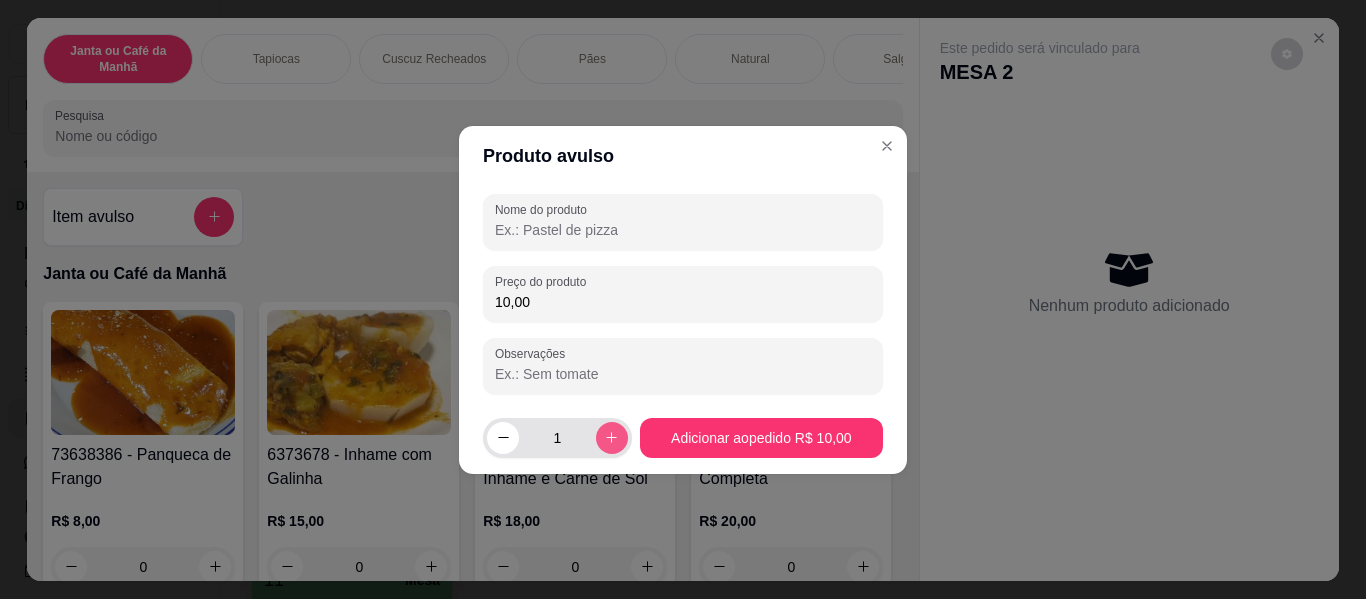 type on "10,00" 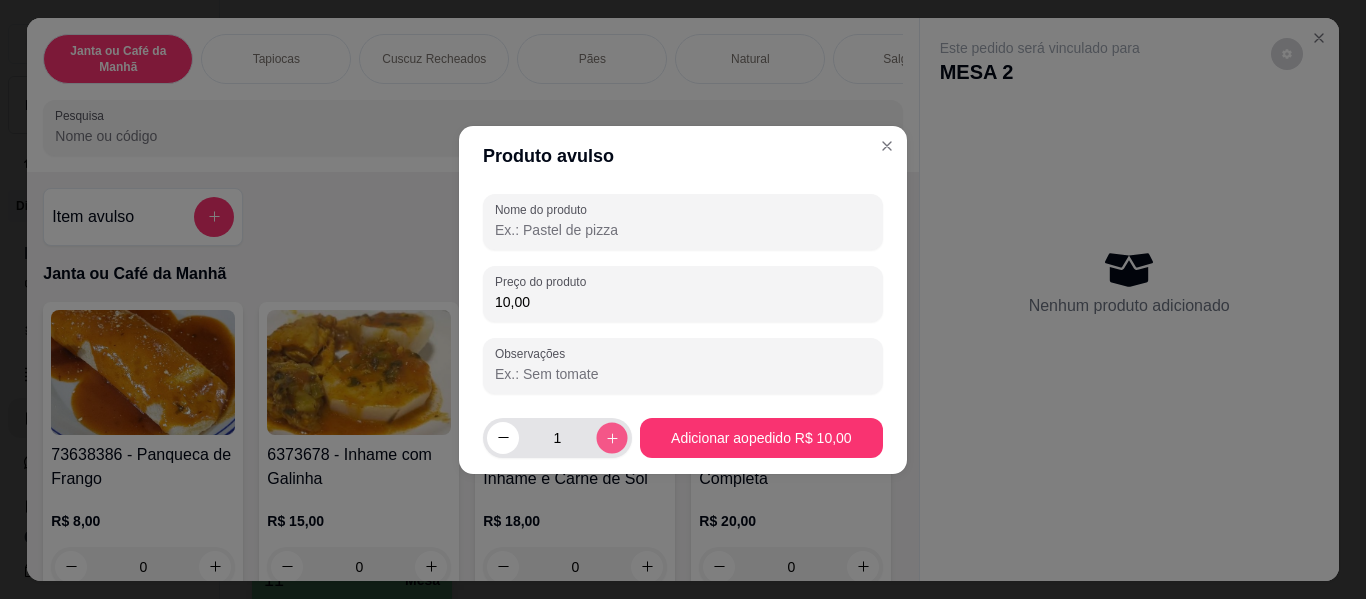 click at bounding box center (611, 437) 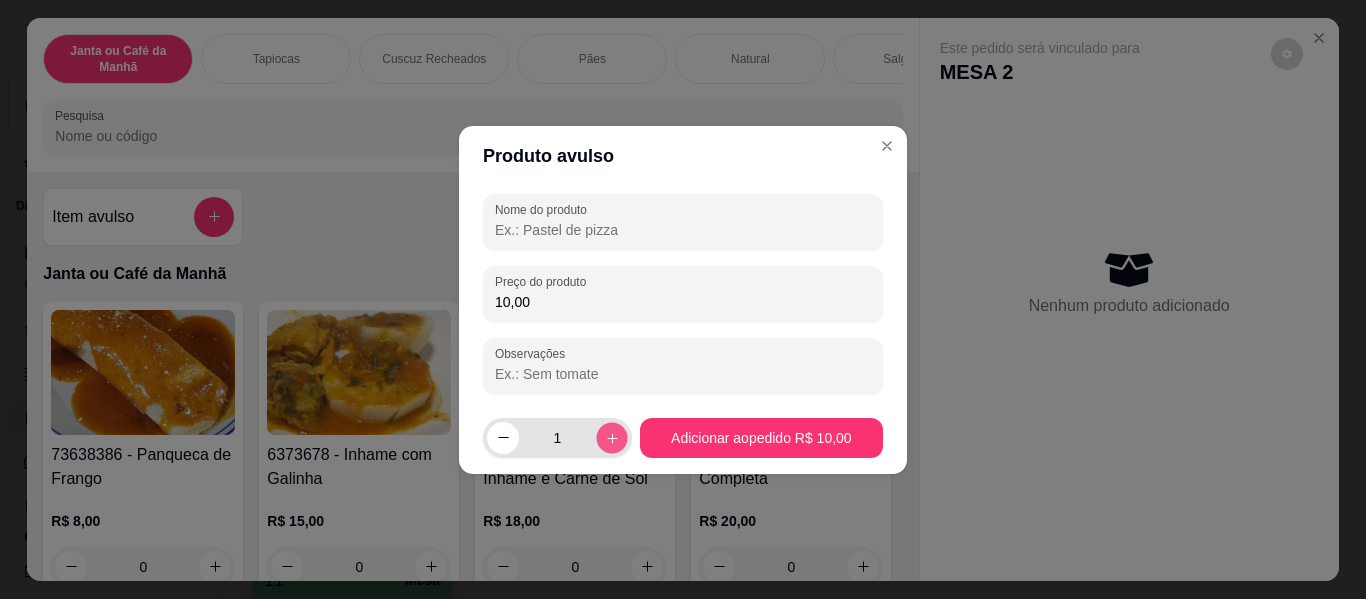 type on "2" 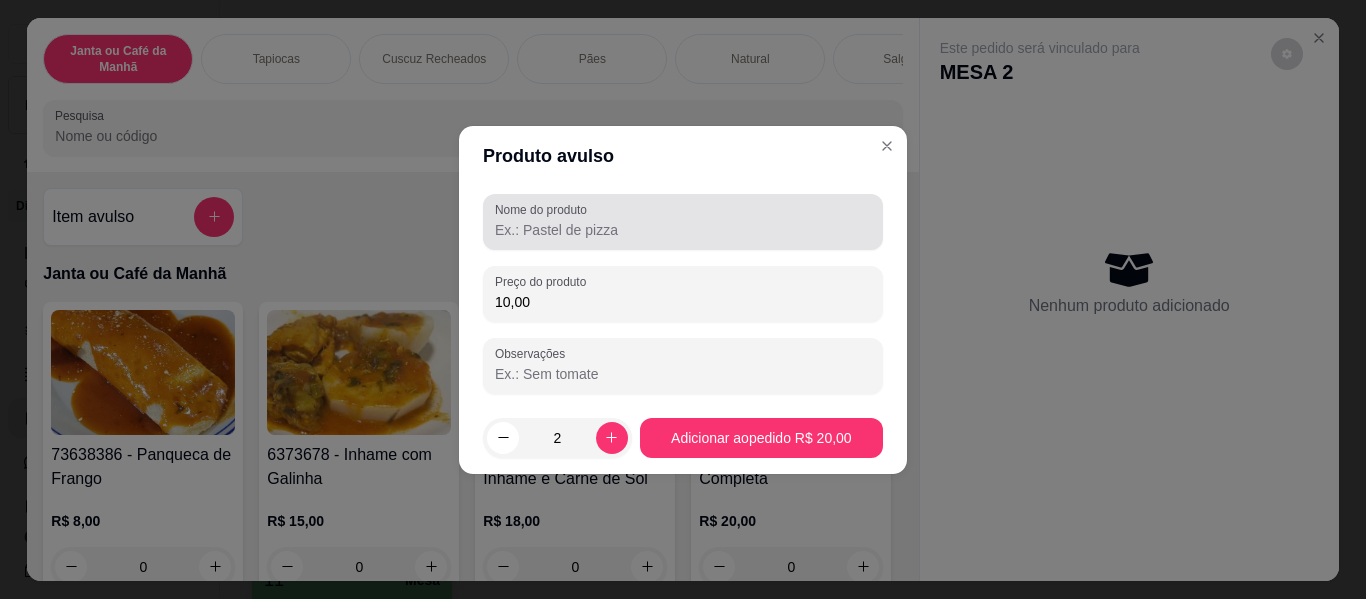 click on "Nome do produto" at bounding box center [544, 209] 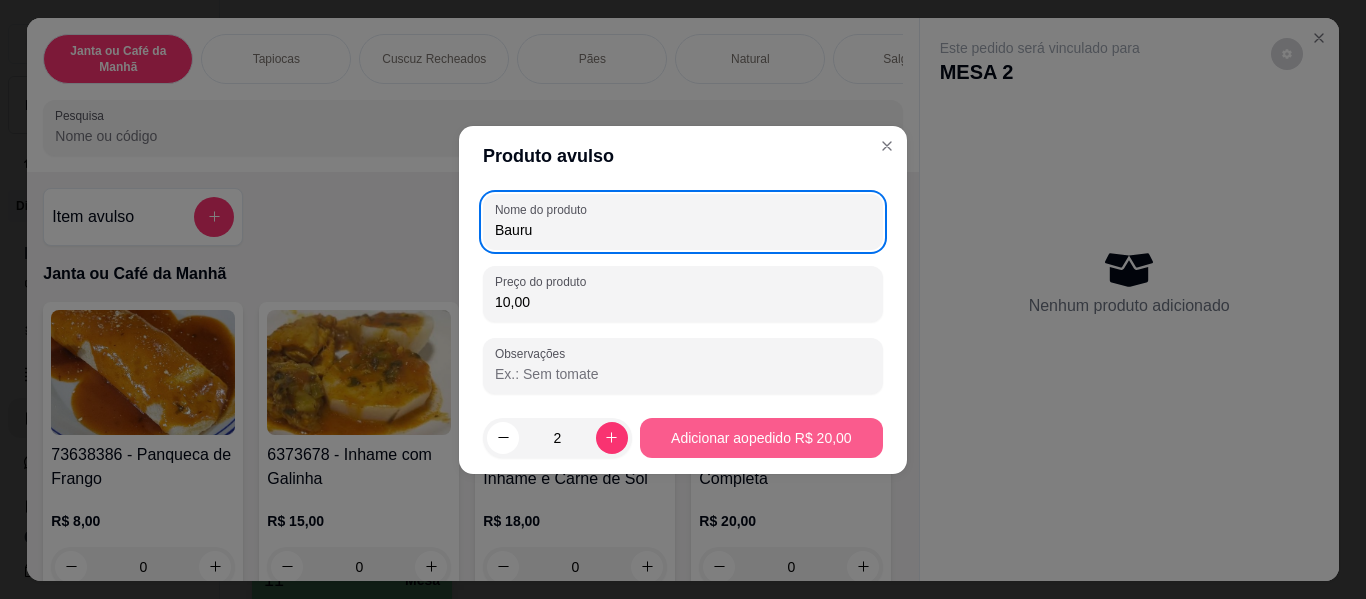 type on "Bauru" 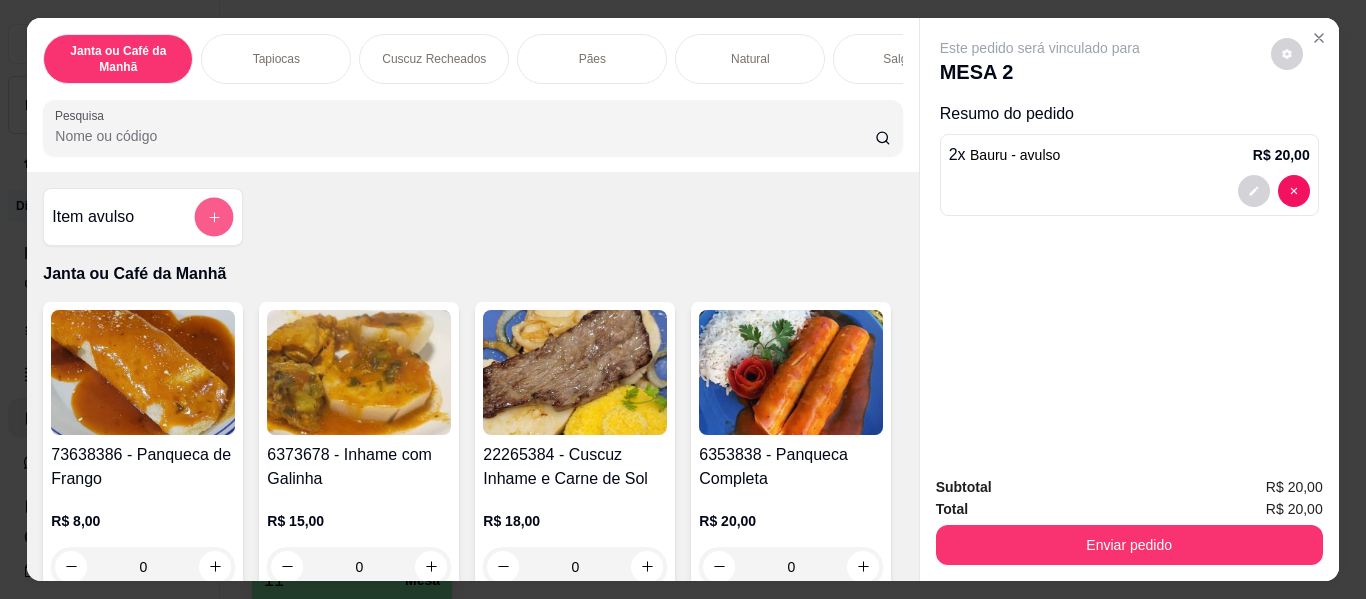 click 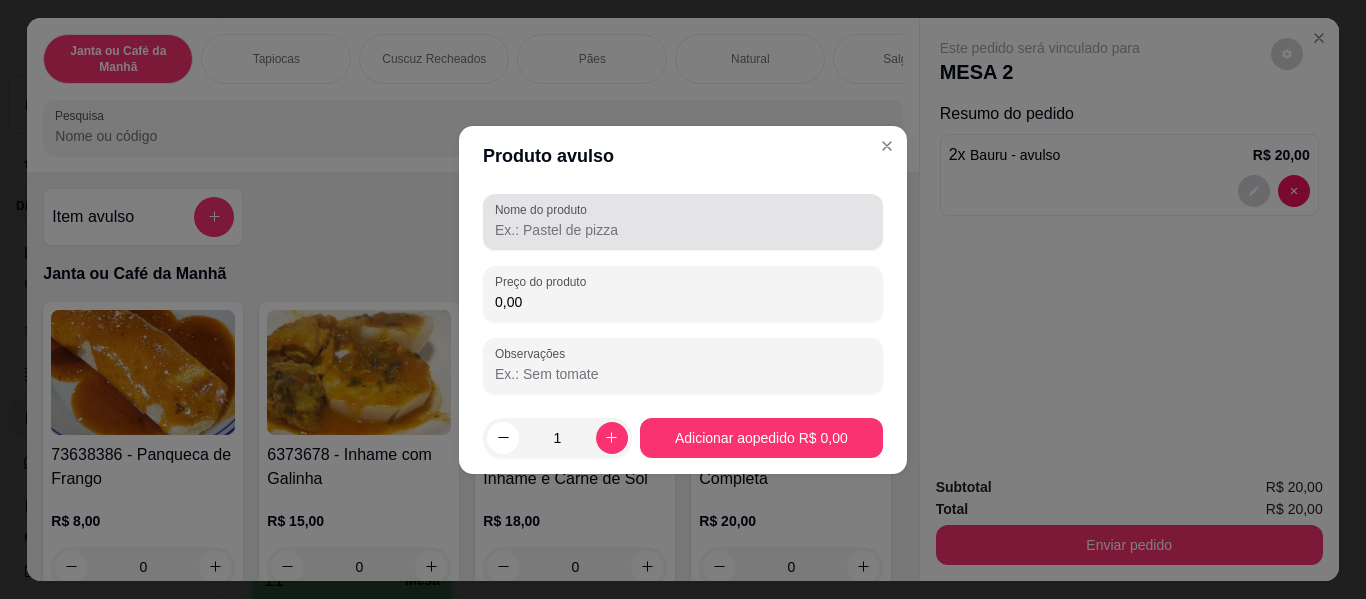 click on "Nome do produto" at bounding box center (683, 230) 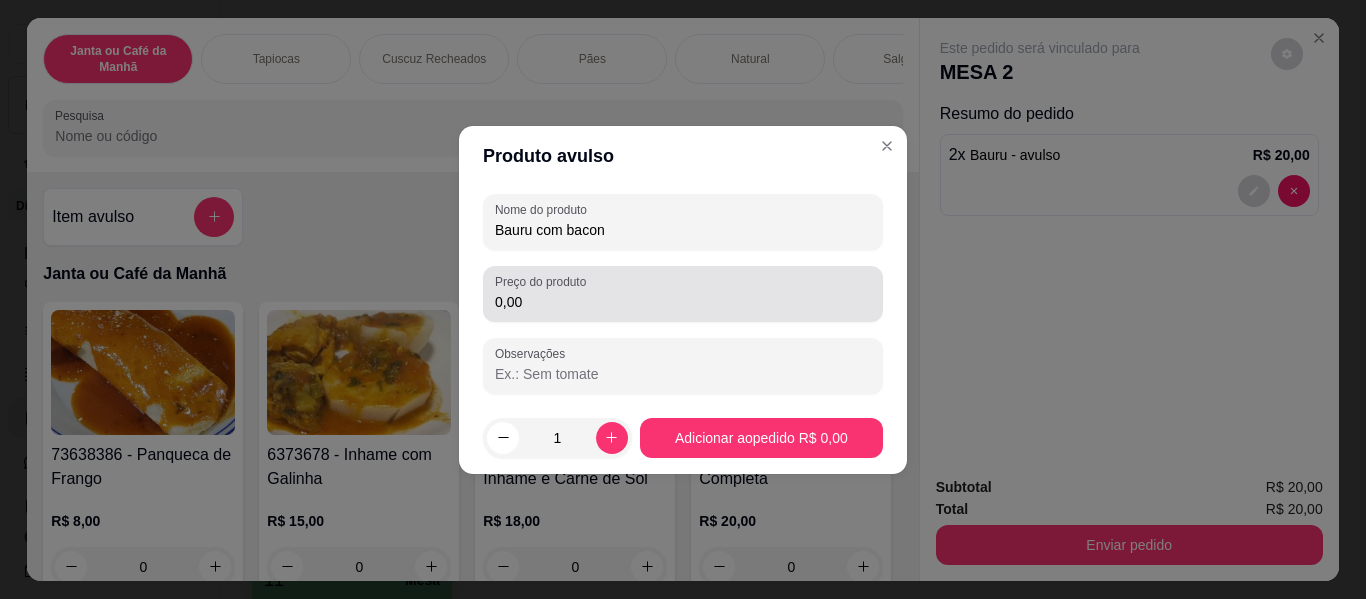 type on "Bauru com bacon" 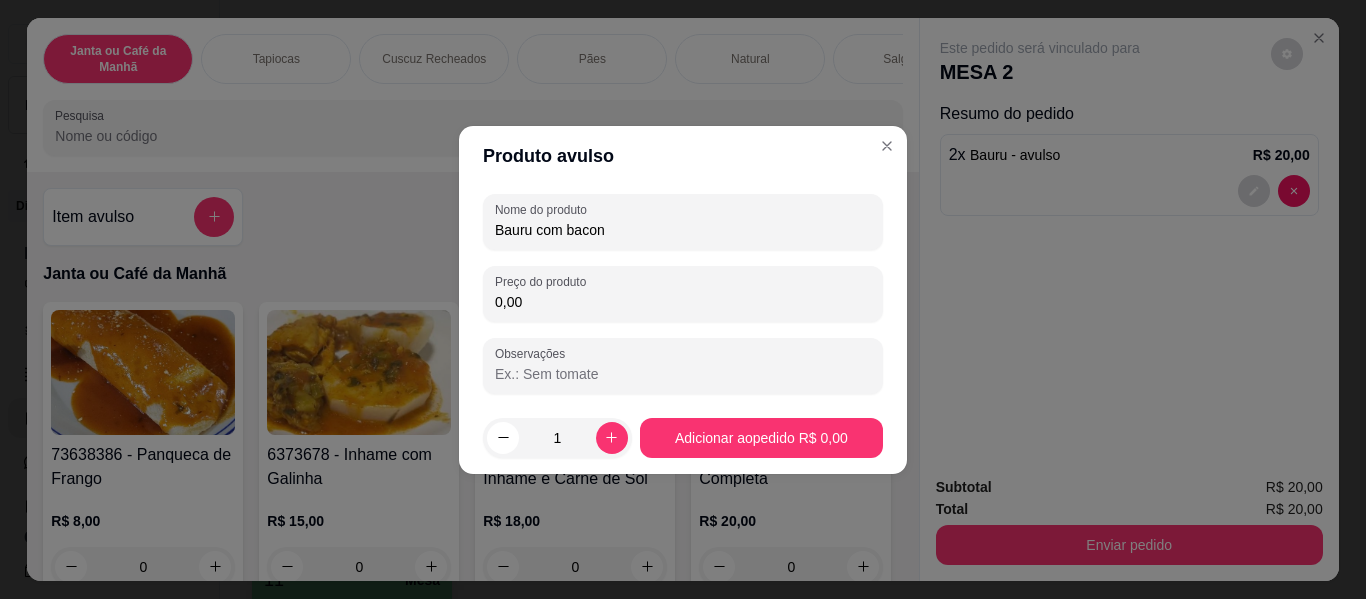 click on "0,00" at bounding box center [683, 302] 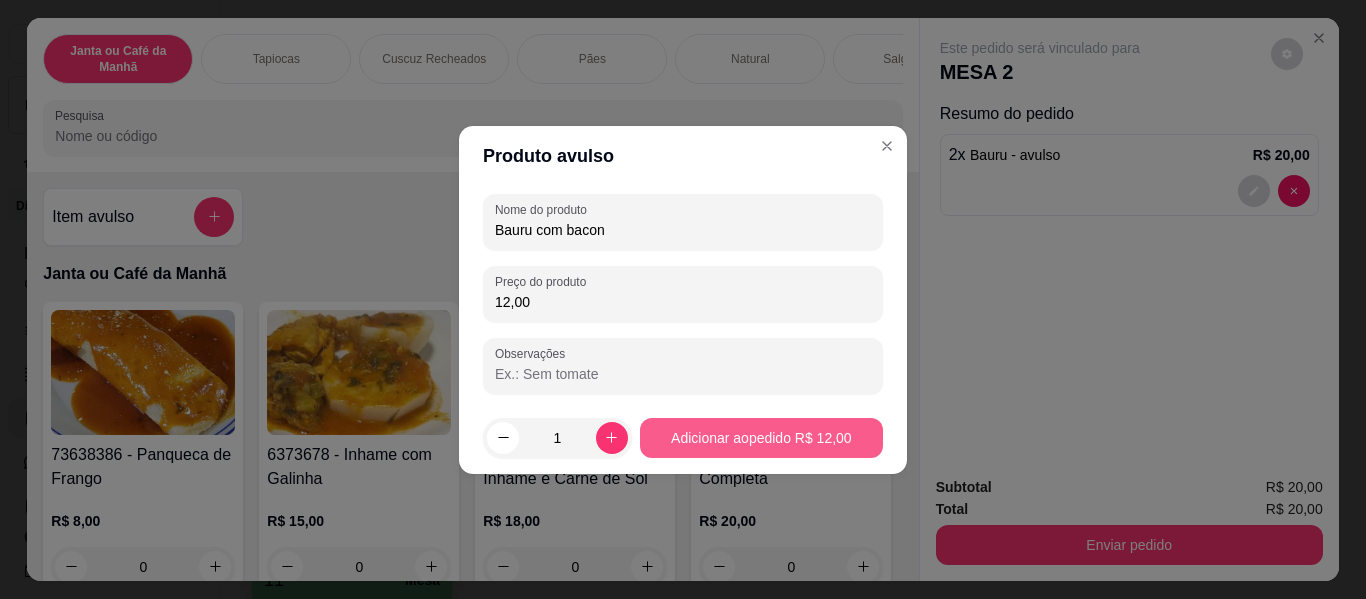 type on "12,00" 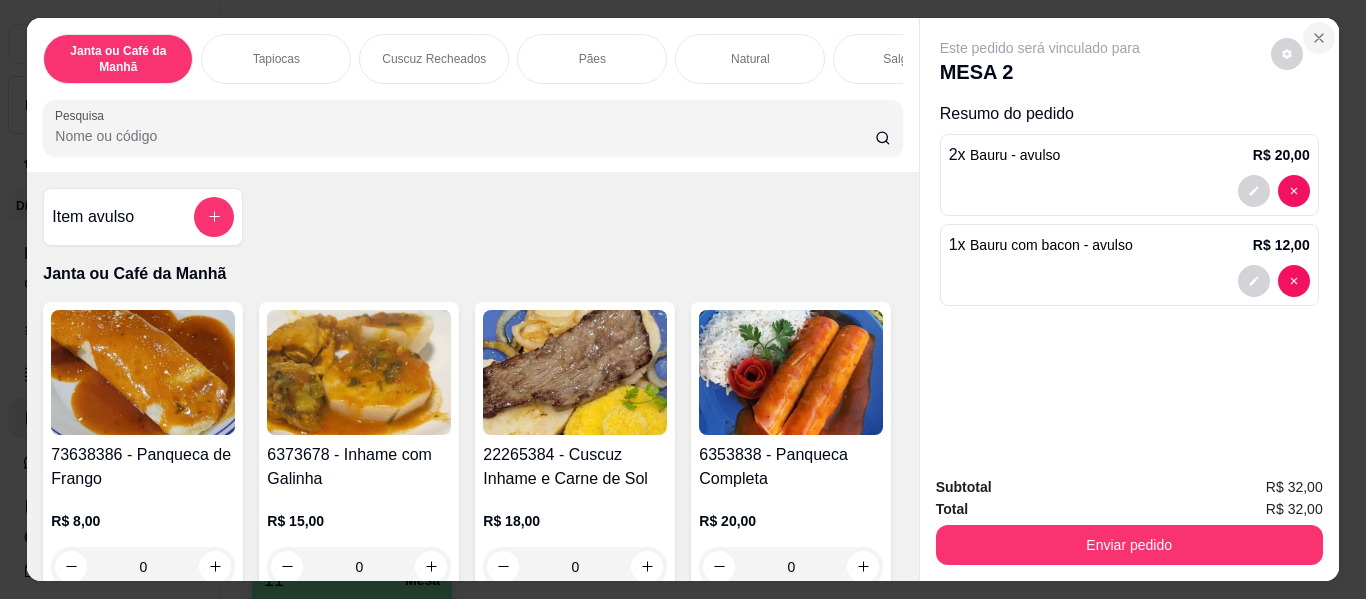 click at bounding box center (1319, 38) 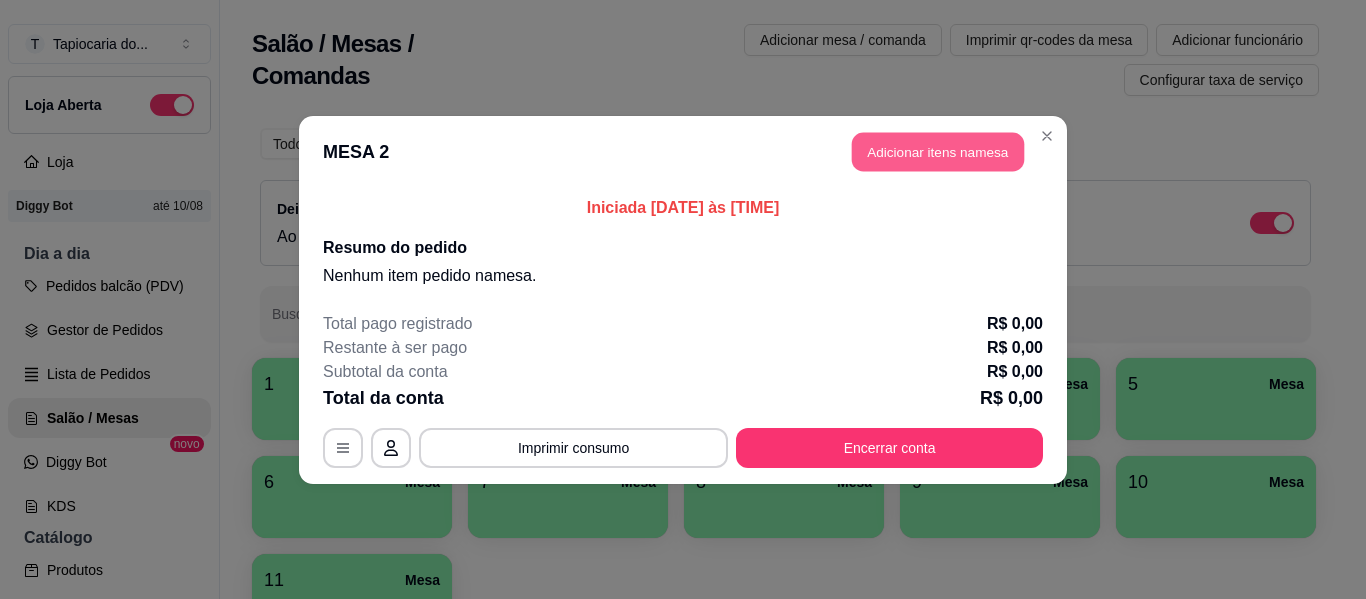click on "Adicionar itens na  mesa" at bounding box center [938, 151] 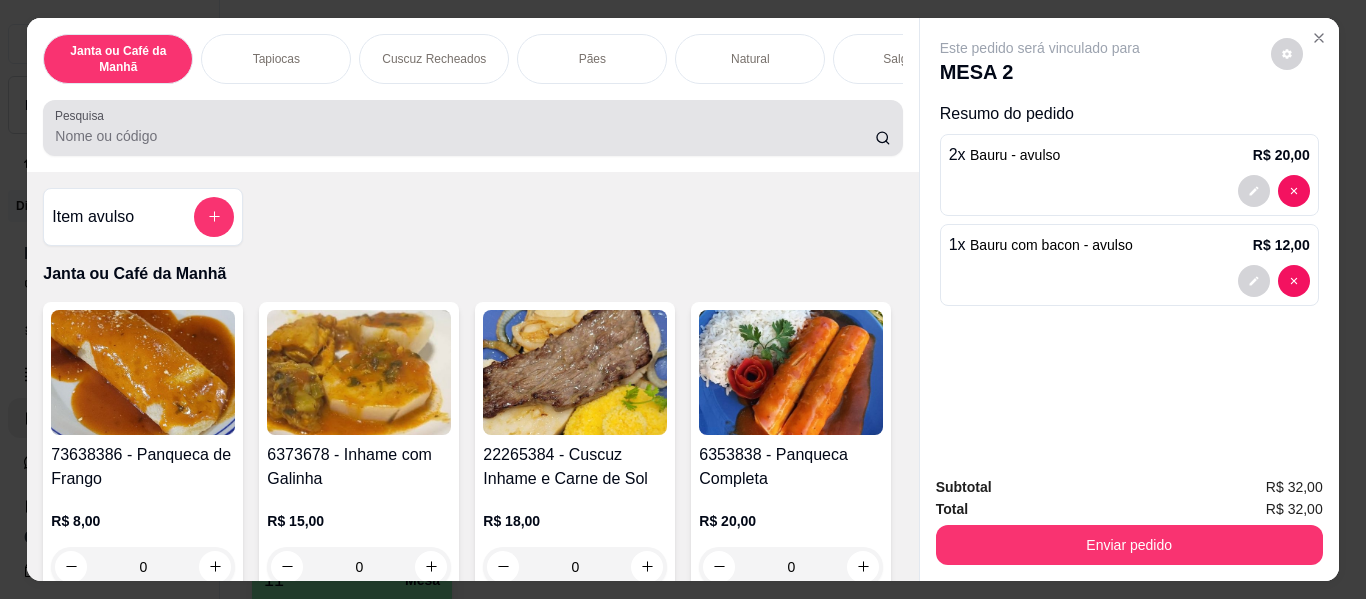 click on "Pesquisa" at bounding box center (465, 136) 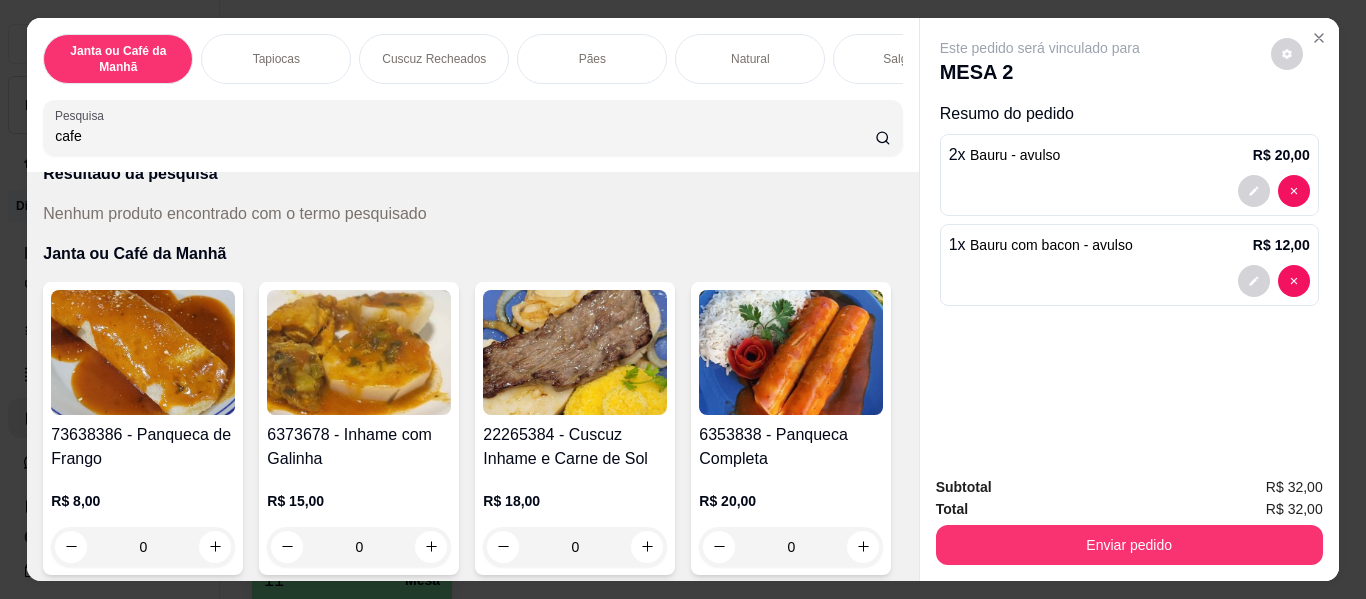 scroll, scrollTop: 0, scrollLeft: 0, axis: both 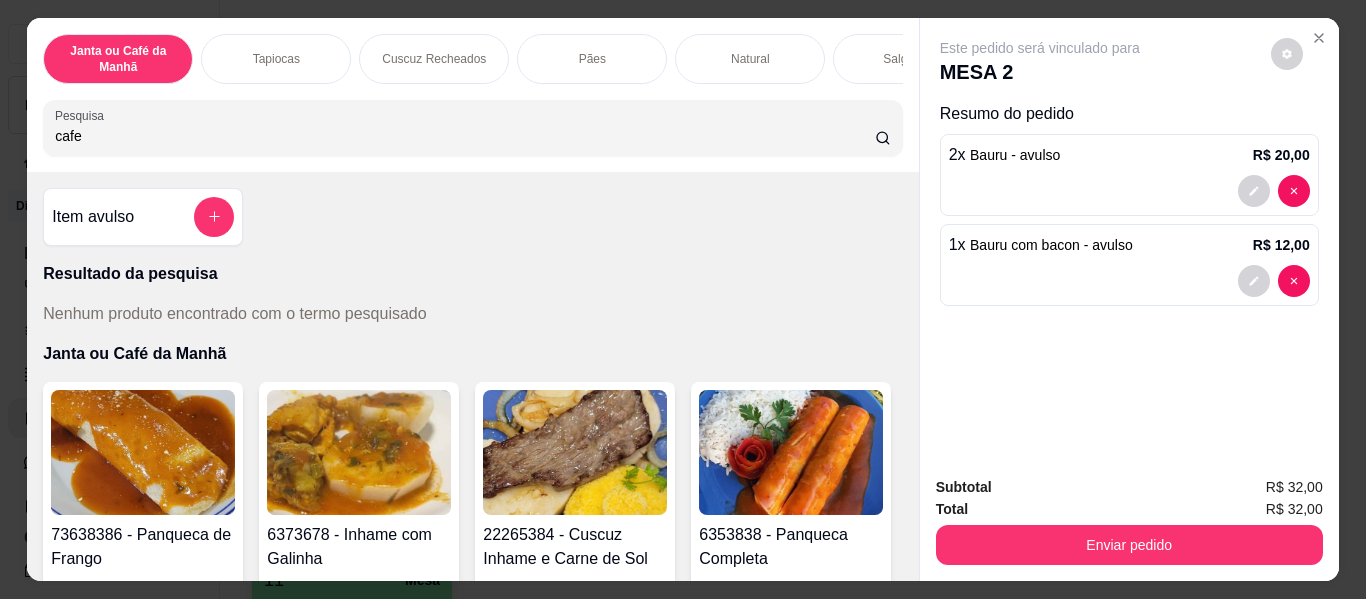 type on "cafe" 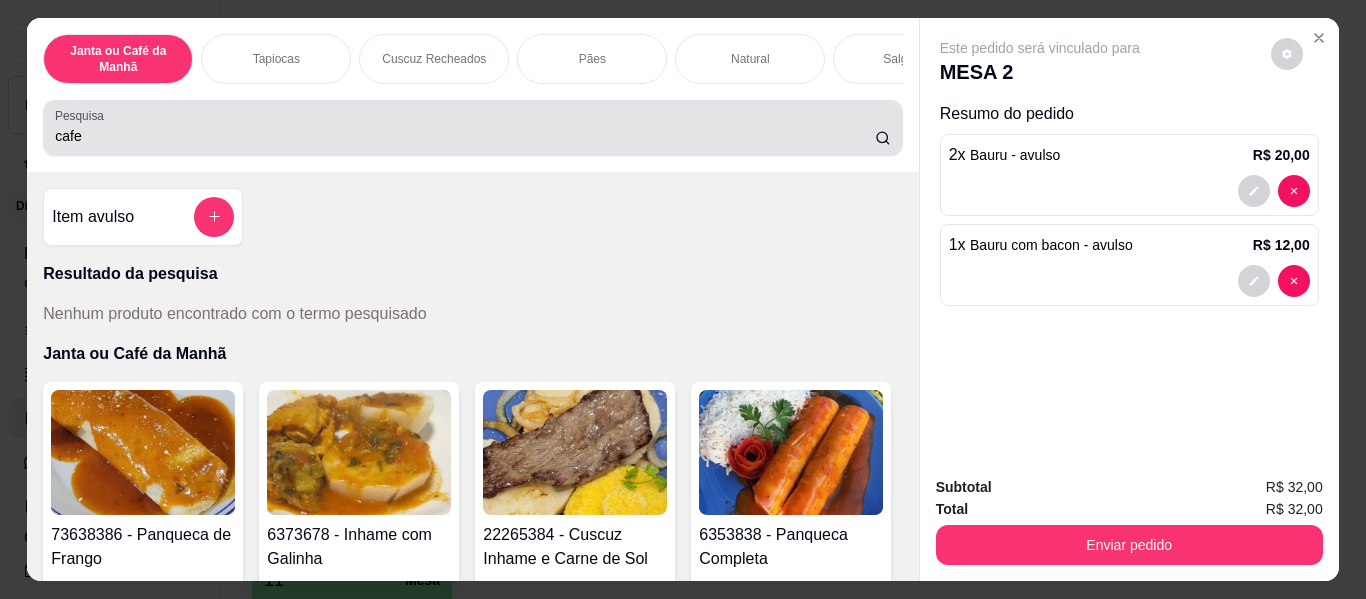click 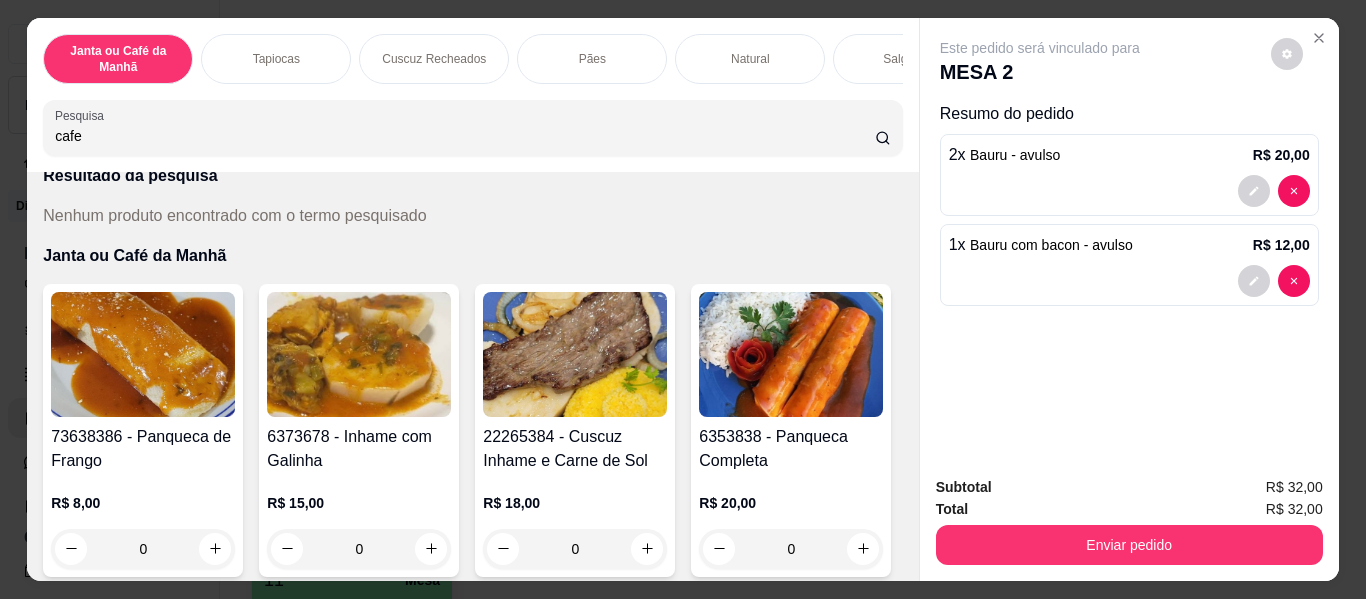 scroll, scrollTop: 100, scrollLeft: 0, axis: vertical 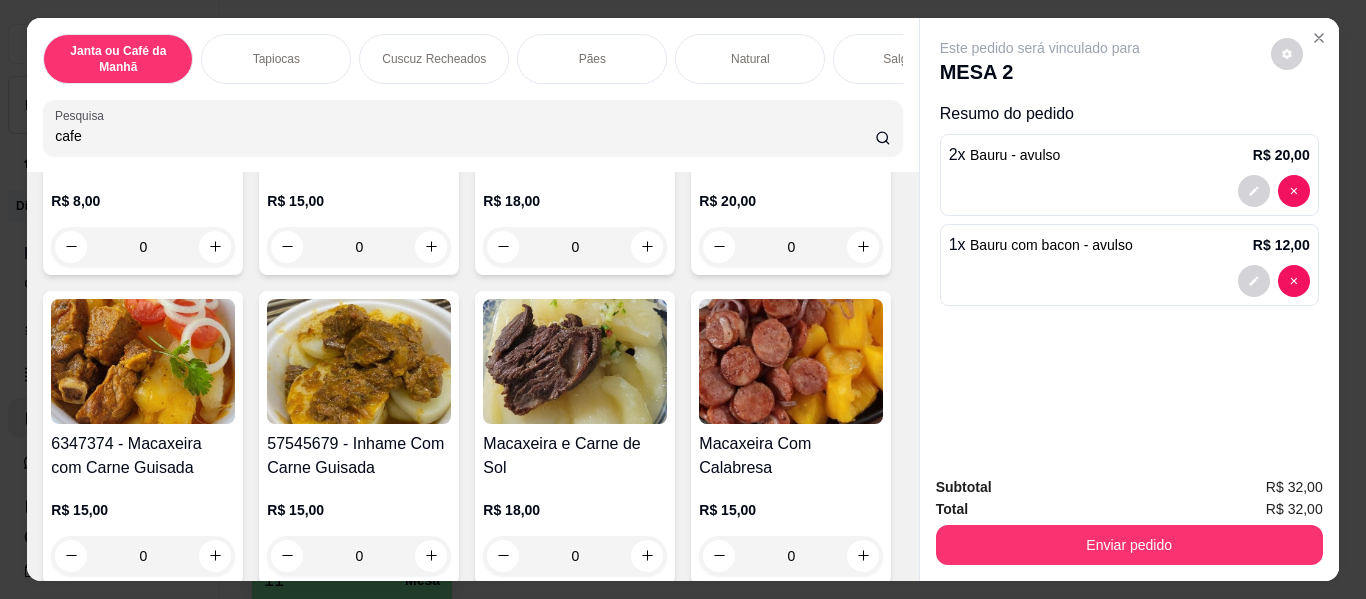 click on "cafe" at bounding box center [465, 136] 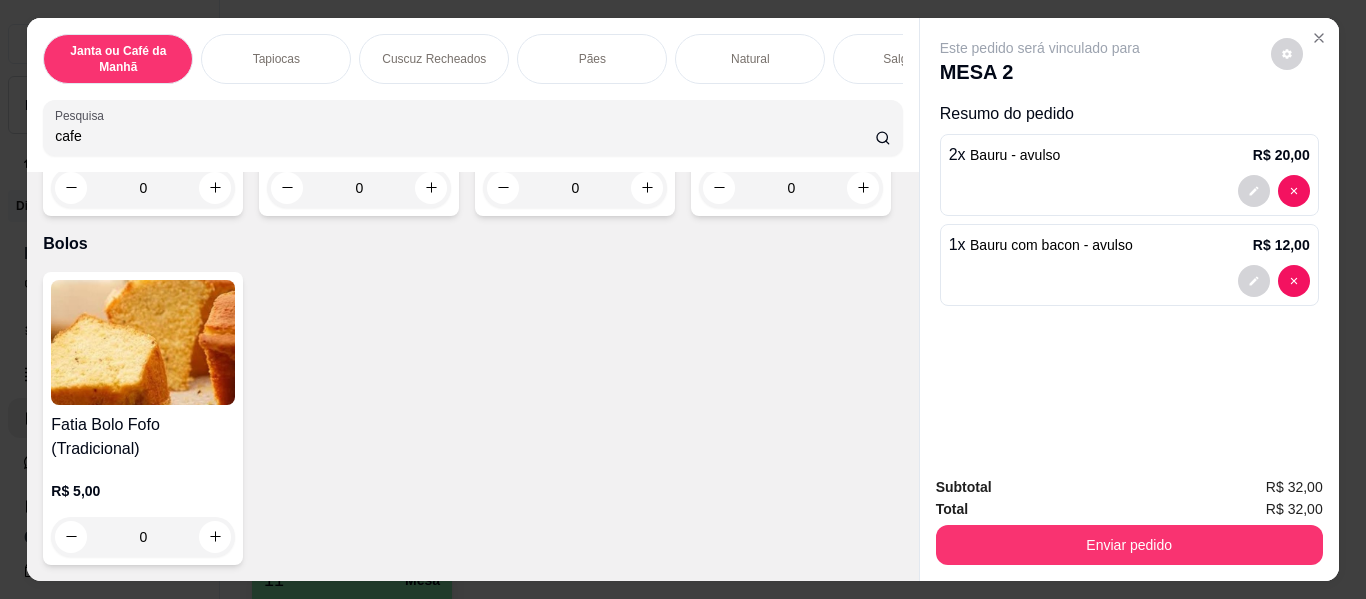 scroll, scrollTop: 11400, scrollLeft: 0, axis: vertical 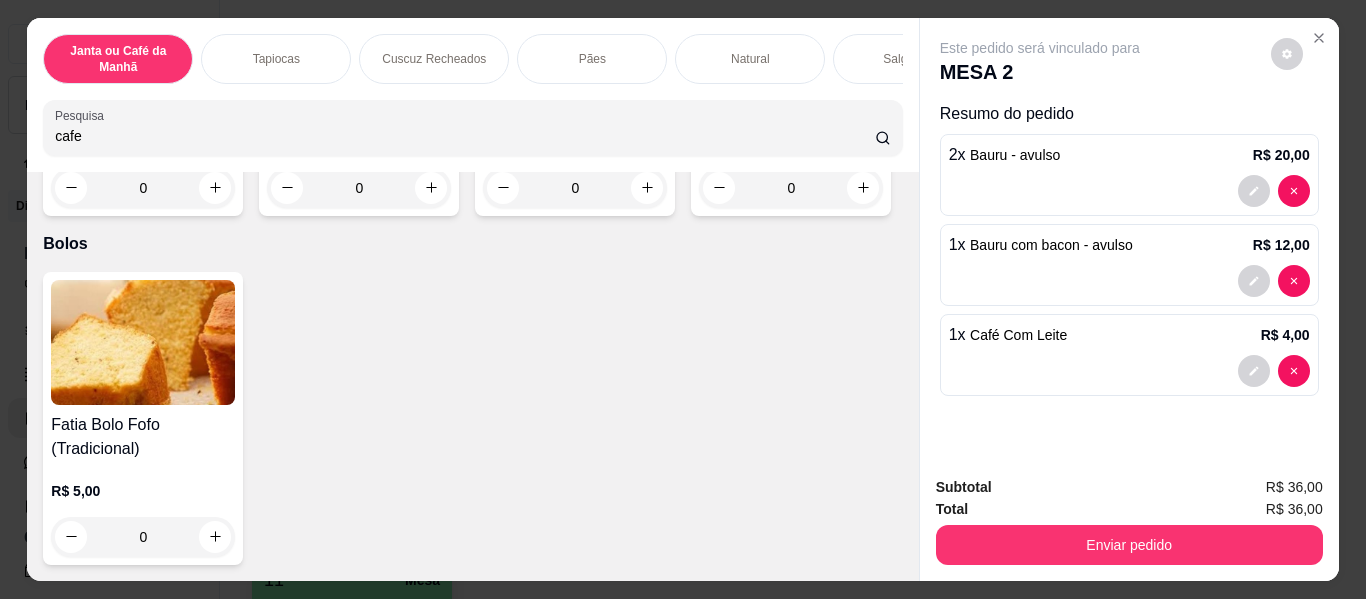 click 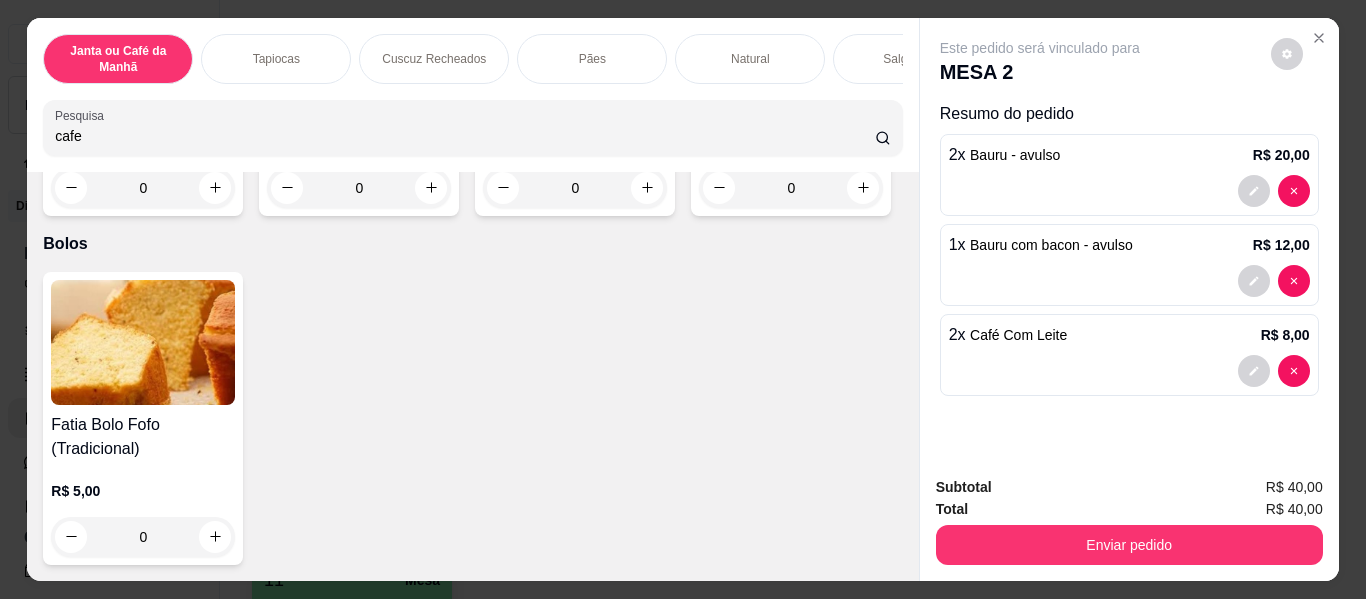 type on "2" 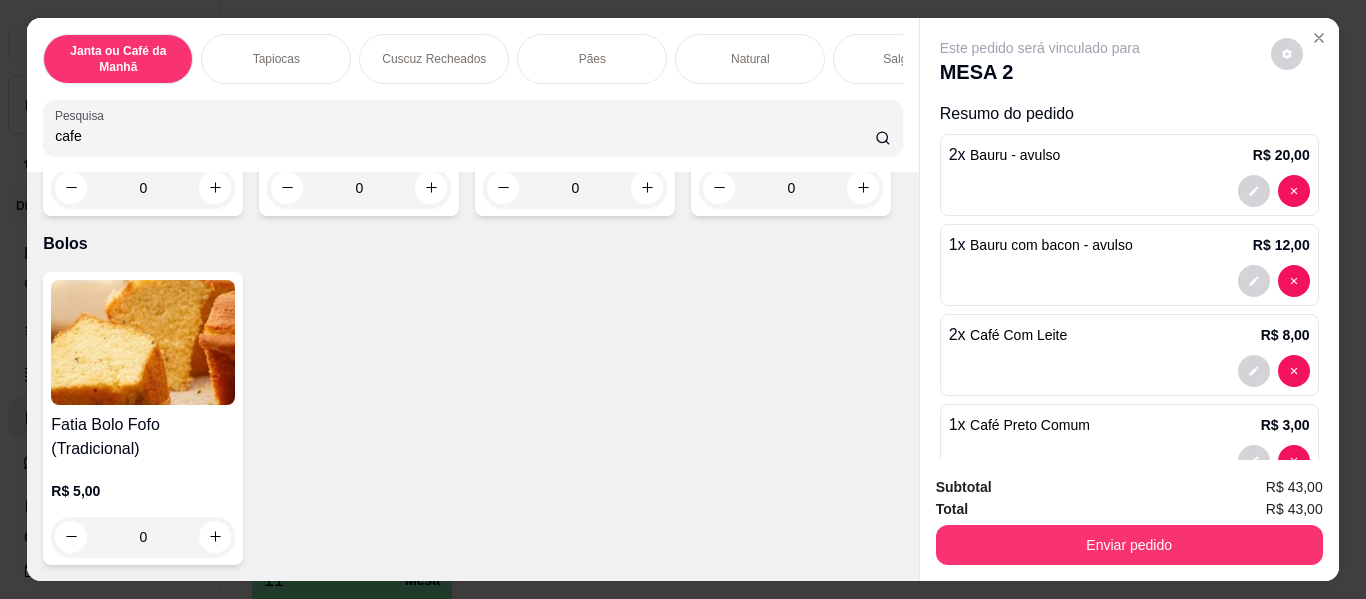 scroll, scrollTop: 13136, scrollLeft: 0, axis: vertical 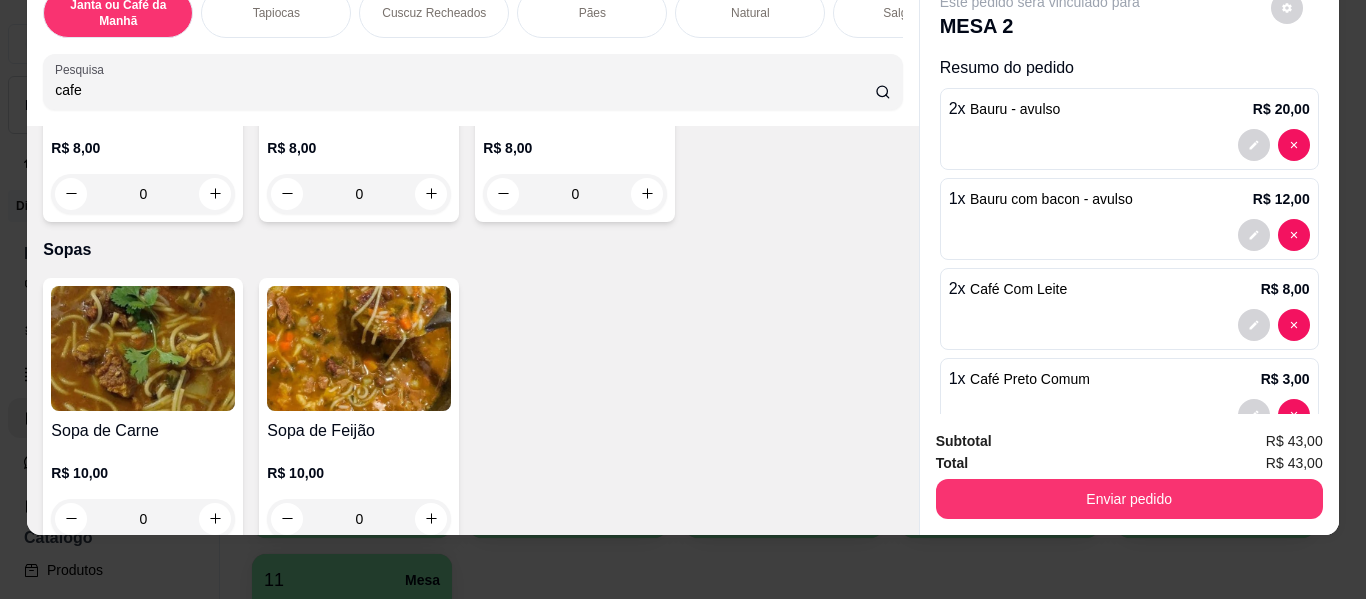 click 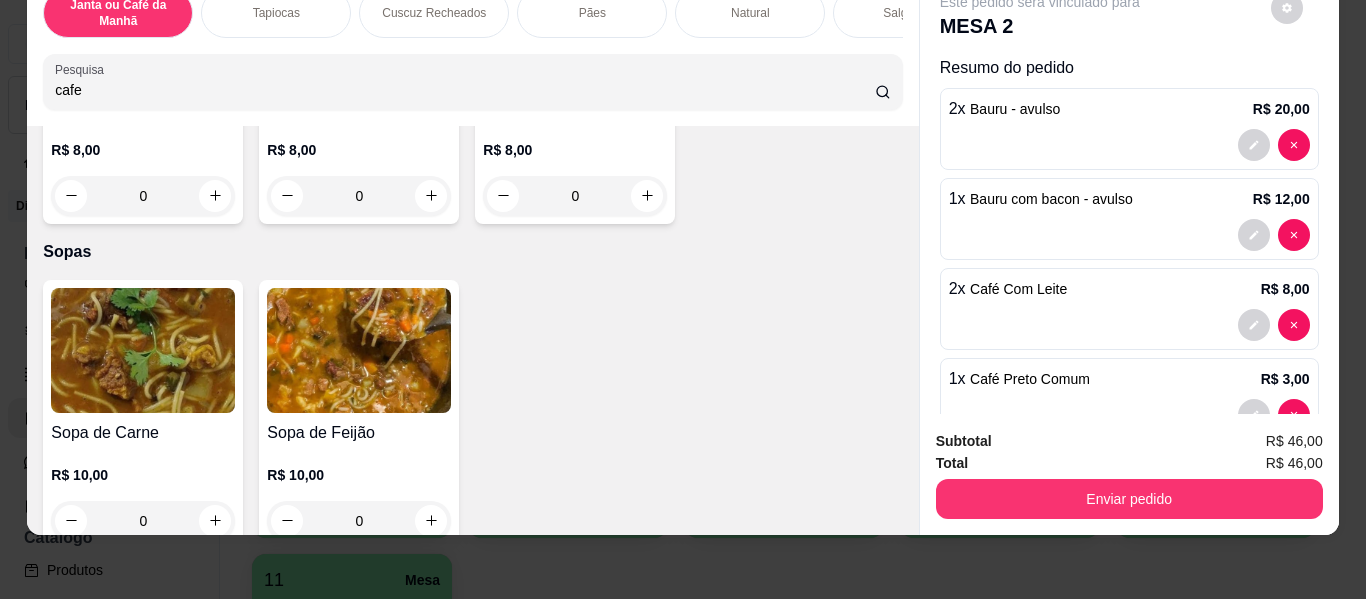 scroll, scrollTop: 0, scrollLeft: 0, axis: both 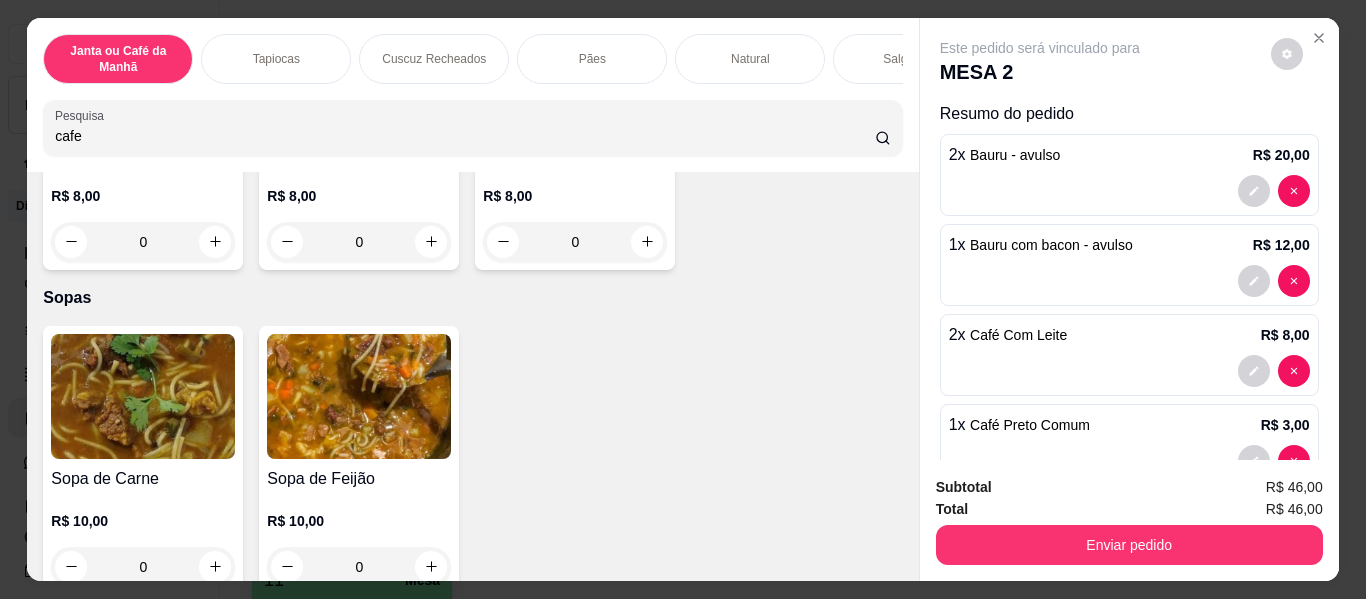 click on "Bauru com bacon - avulso" at bounding box center [1051, 245] 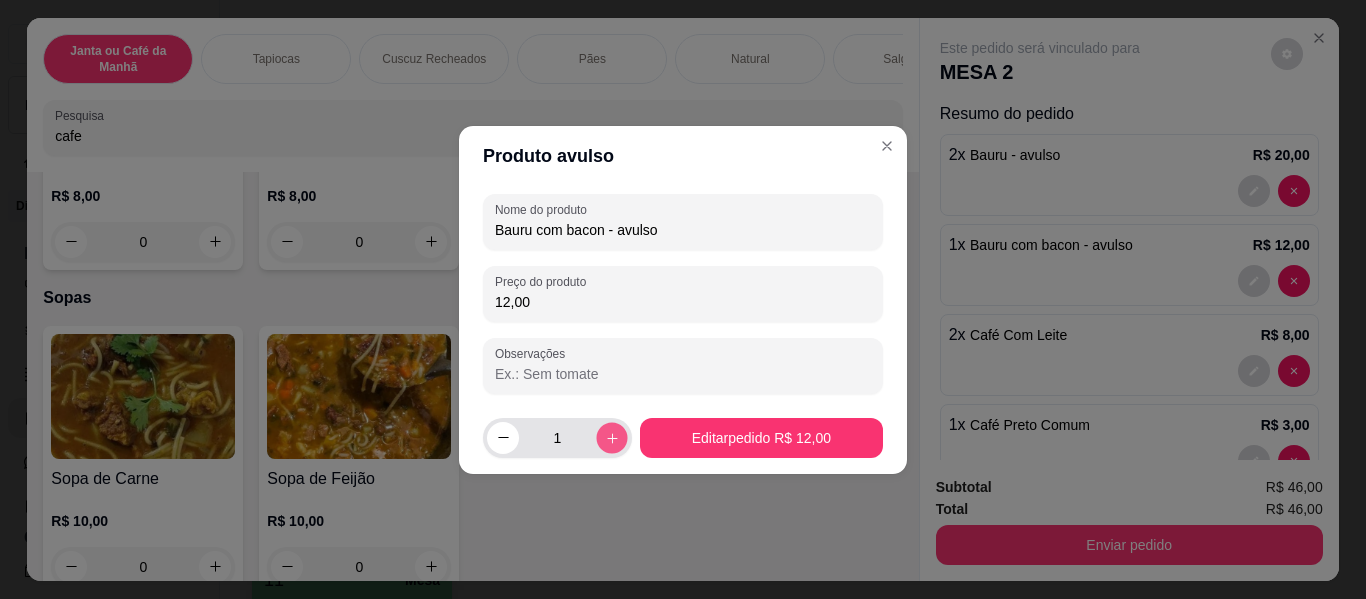 click 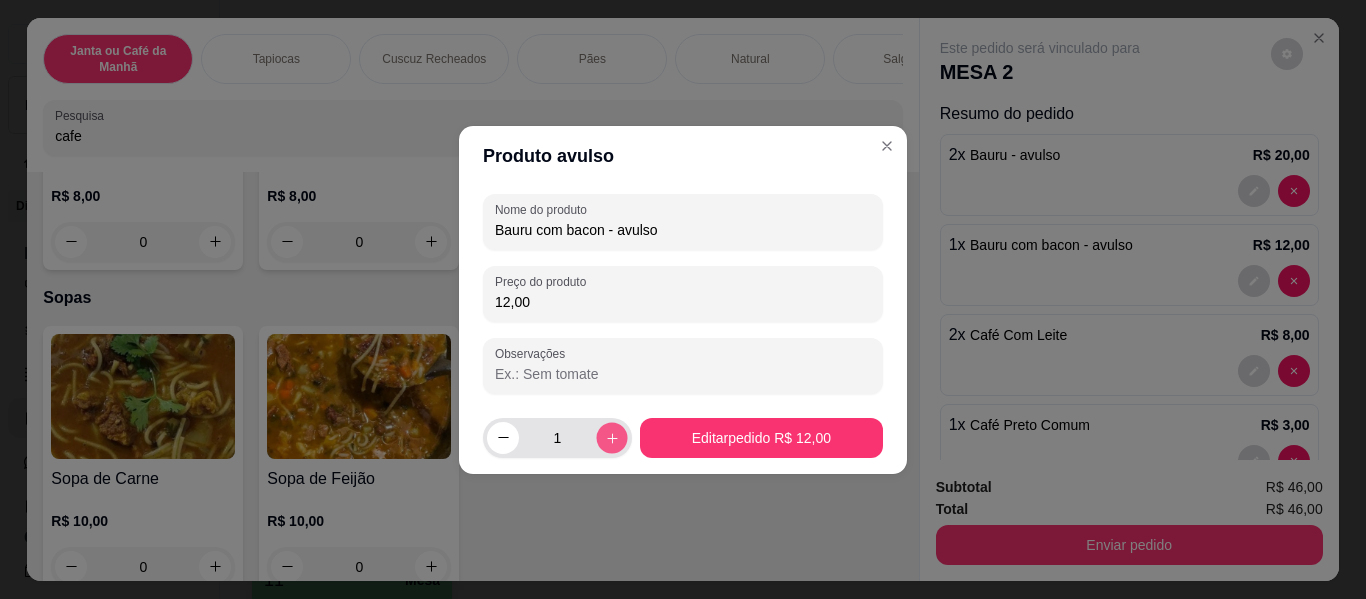 type on "2" 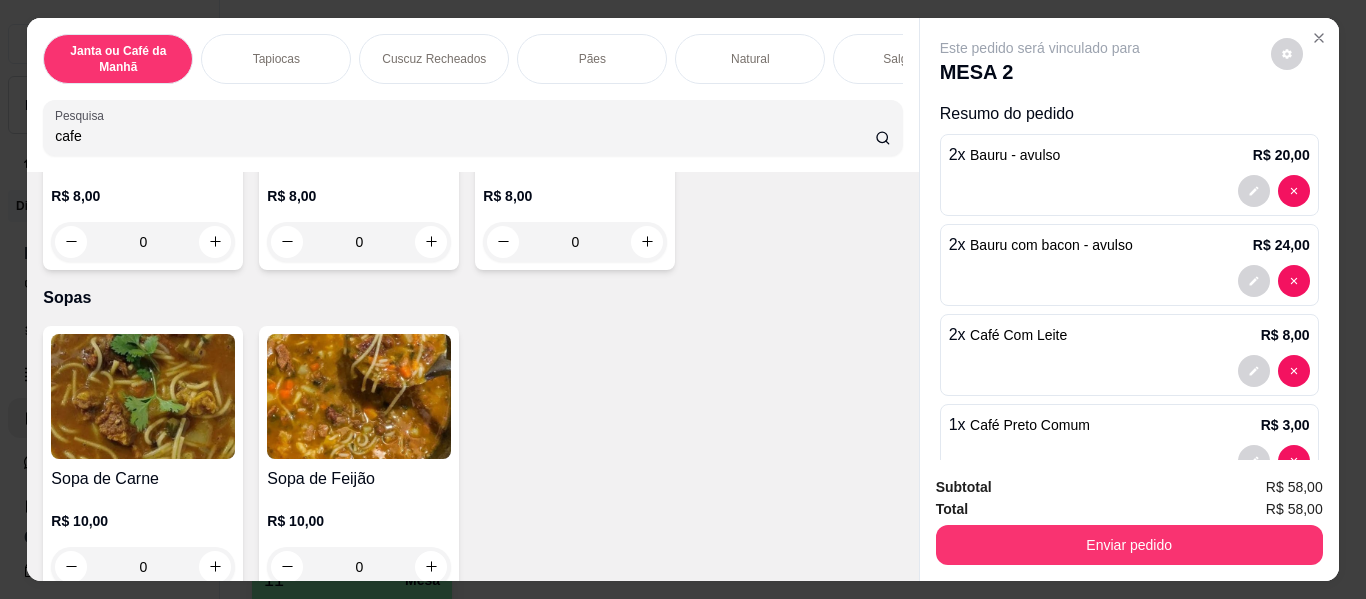 scroll, scrollTop: 54, scrollLeft: 0, axis: vertical 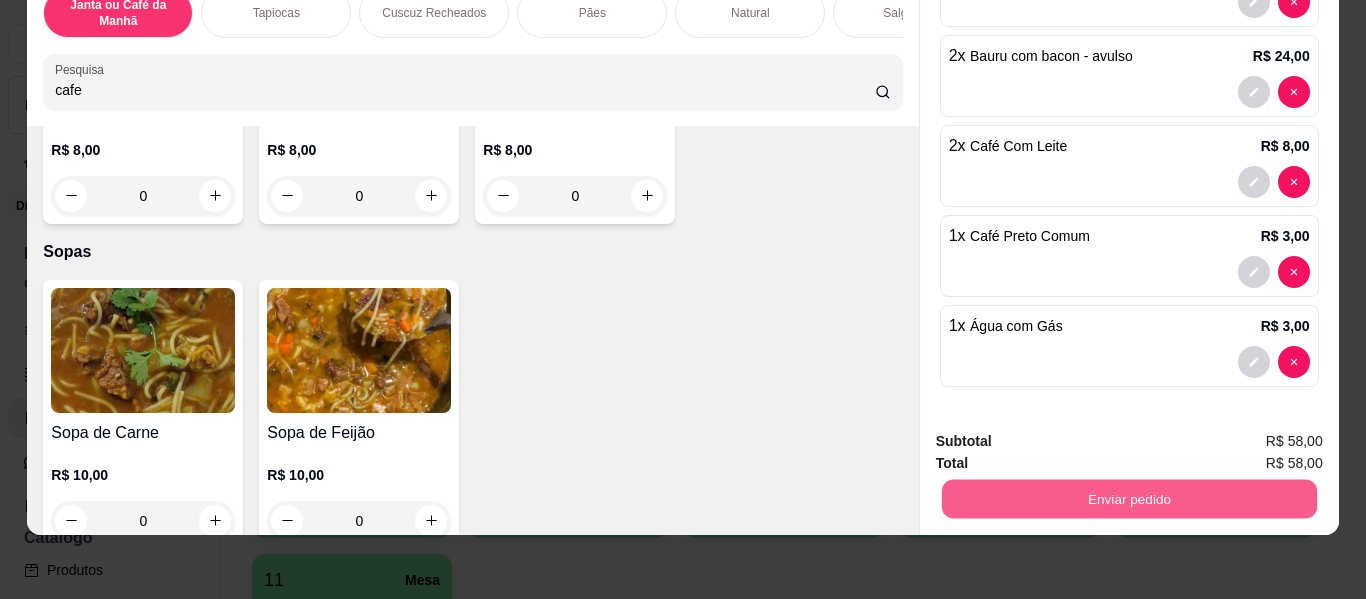 click on "Enviar pedido" at bounding box center [1128, 499] 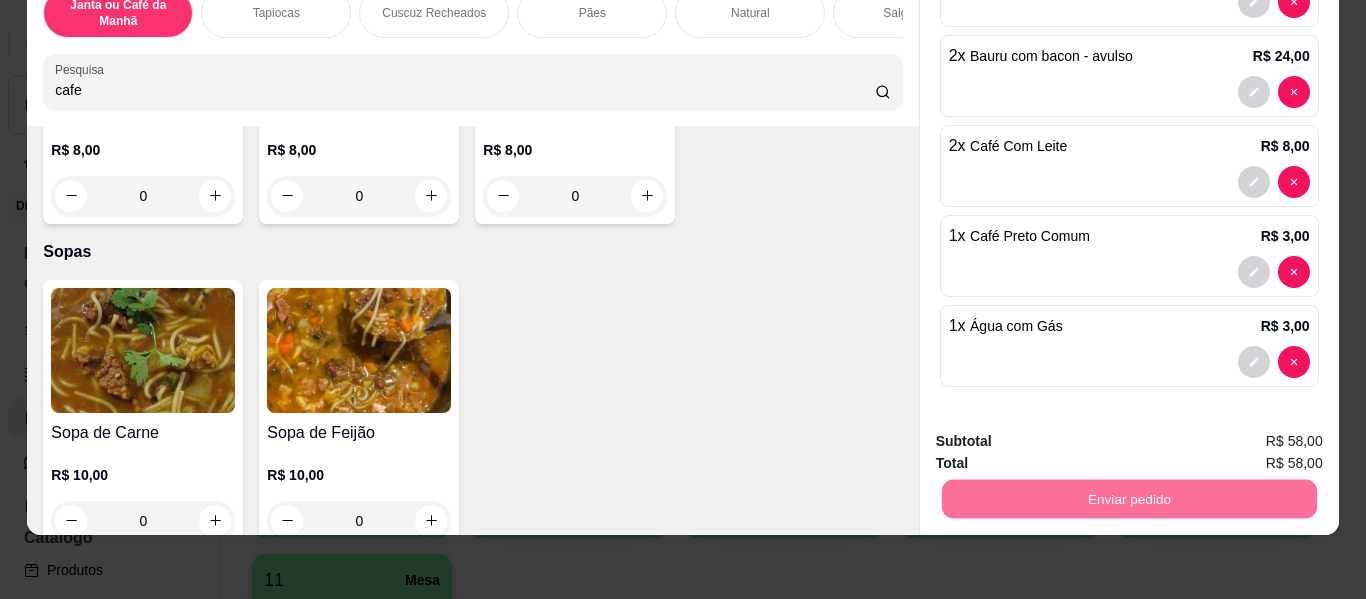click on "Não registrar e enviar pedido" at bounding box center [1063, 435] 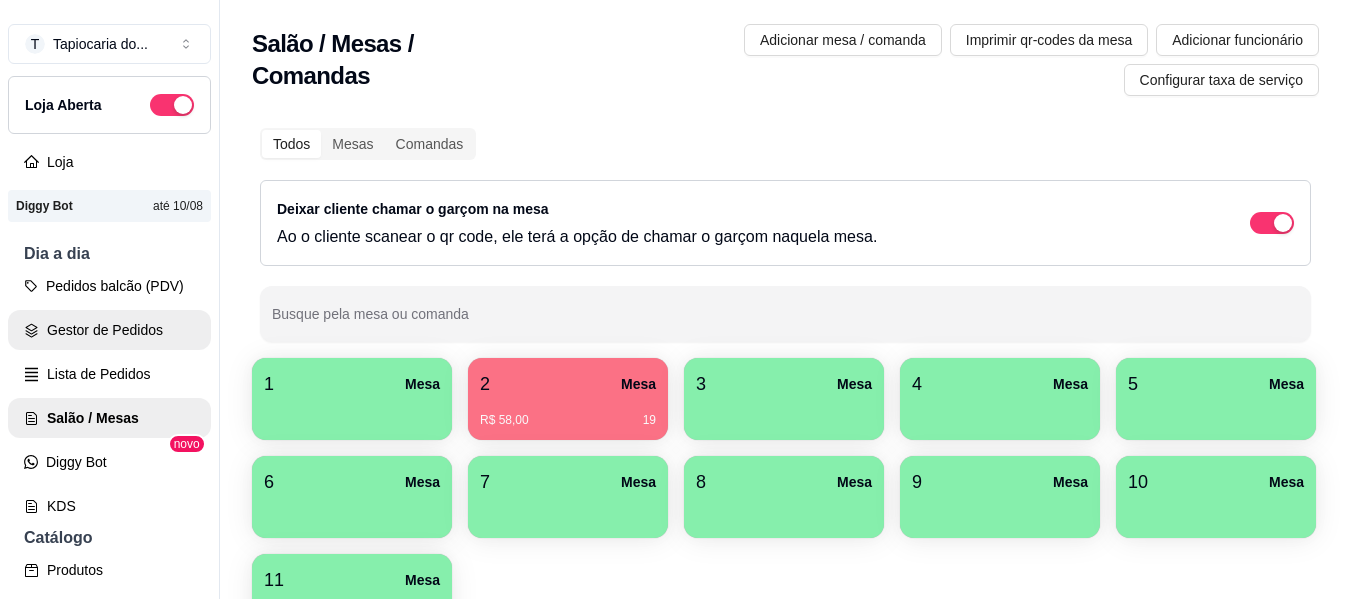 click on "Gestor de Pedidos" at bounding box center (109, 330) 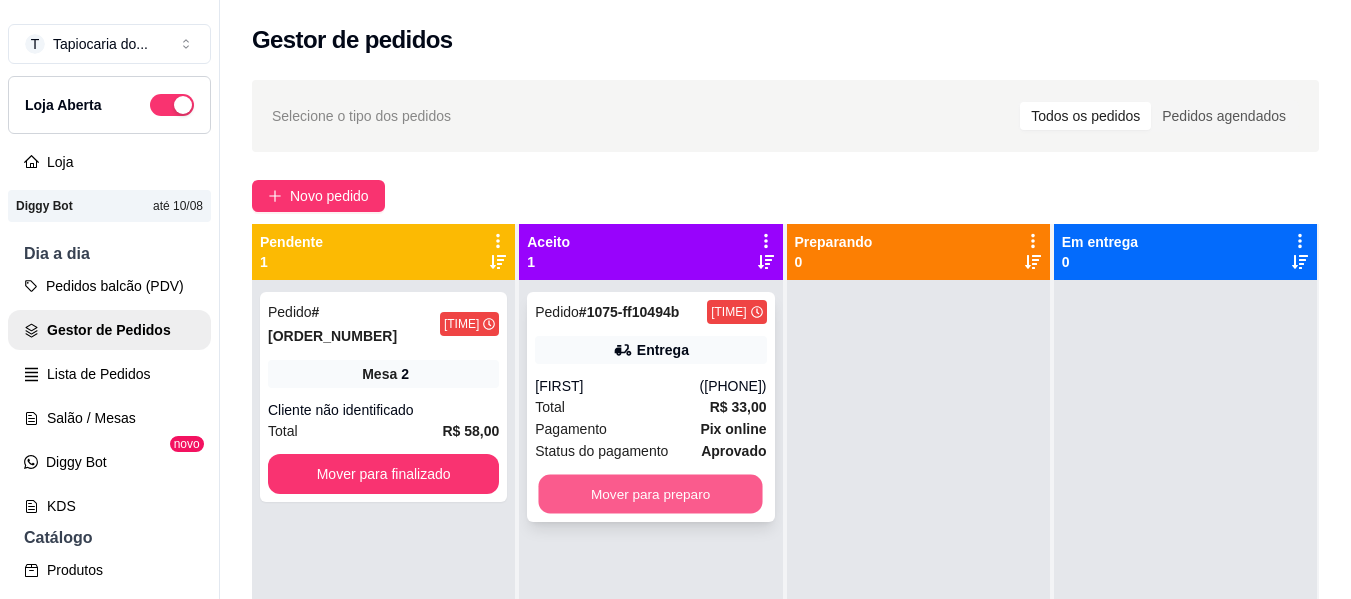 click on "Mover para preparo" at bounding box center (651, 494) 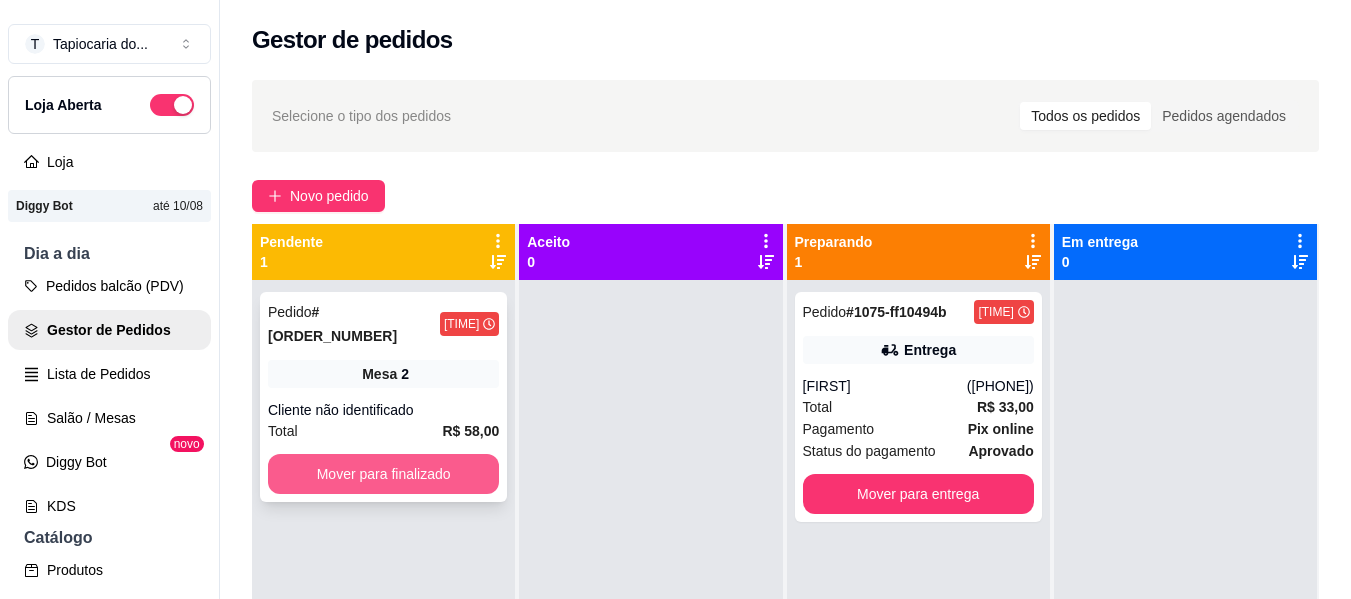 click on "Mover para finalizado" at bounding box center (383, 474) 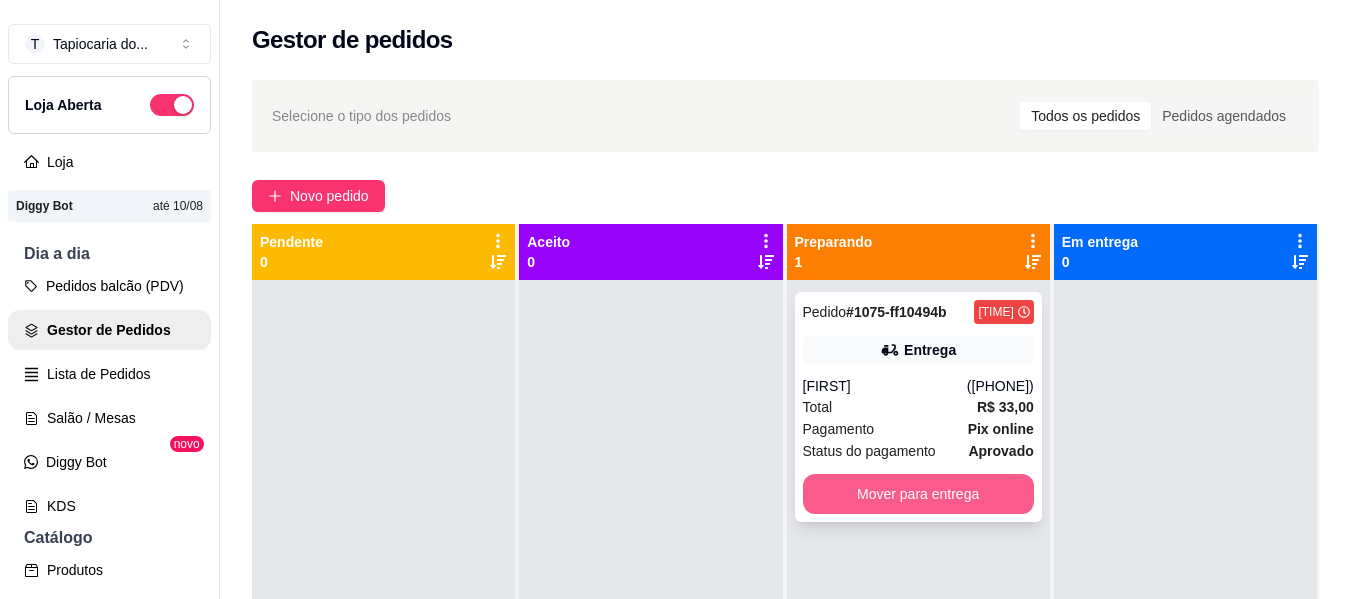 click on "Mover para entrega" at bounding box center [918, 494] 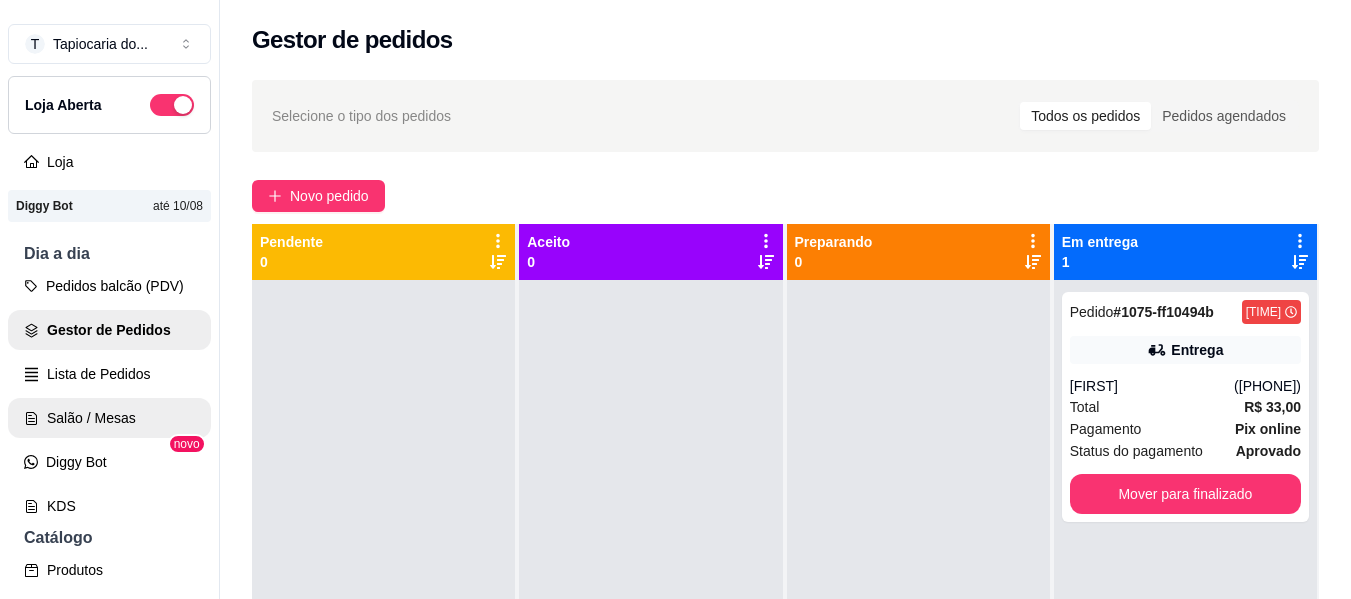 click on "Salão / Mesas" at bounding box center [109, 418] 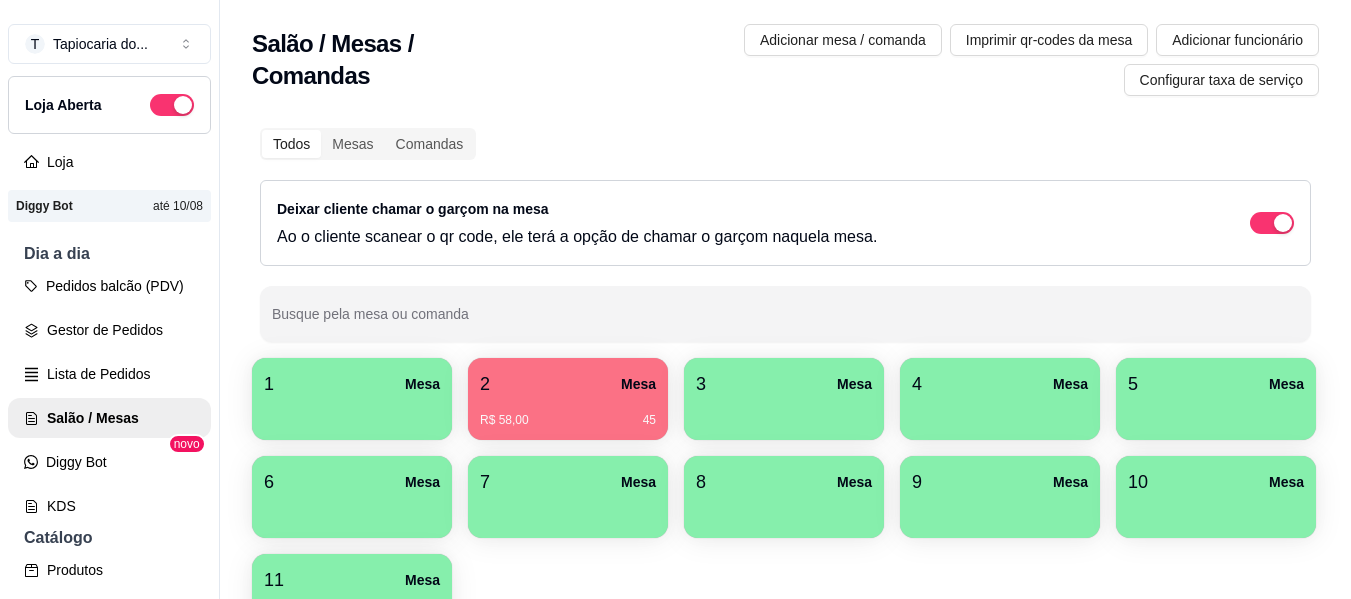 click on "2 Mesa" at bounding box center [568, 384] 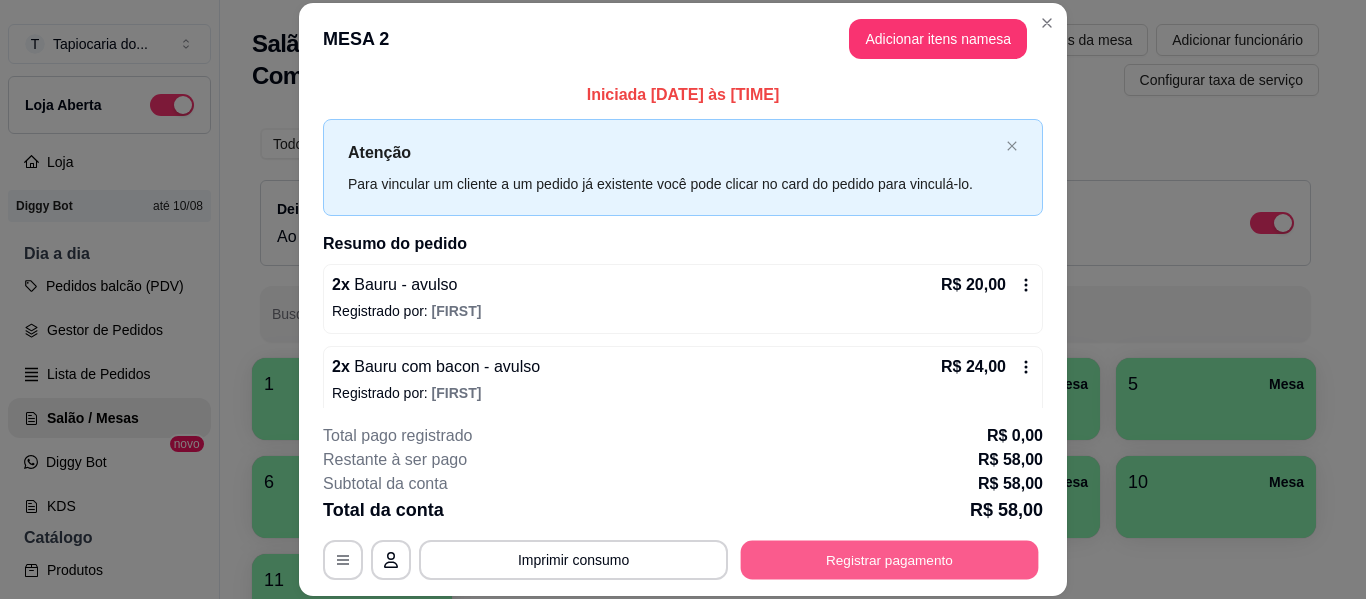 click on "Registrar pagamento" at bounding box center [890, 560] 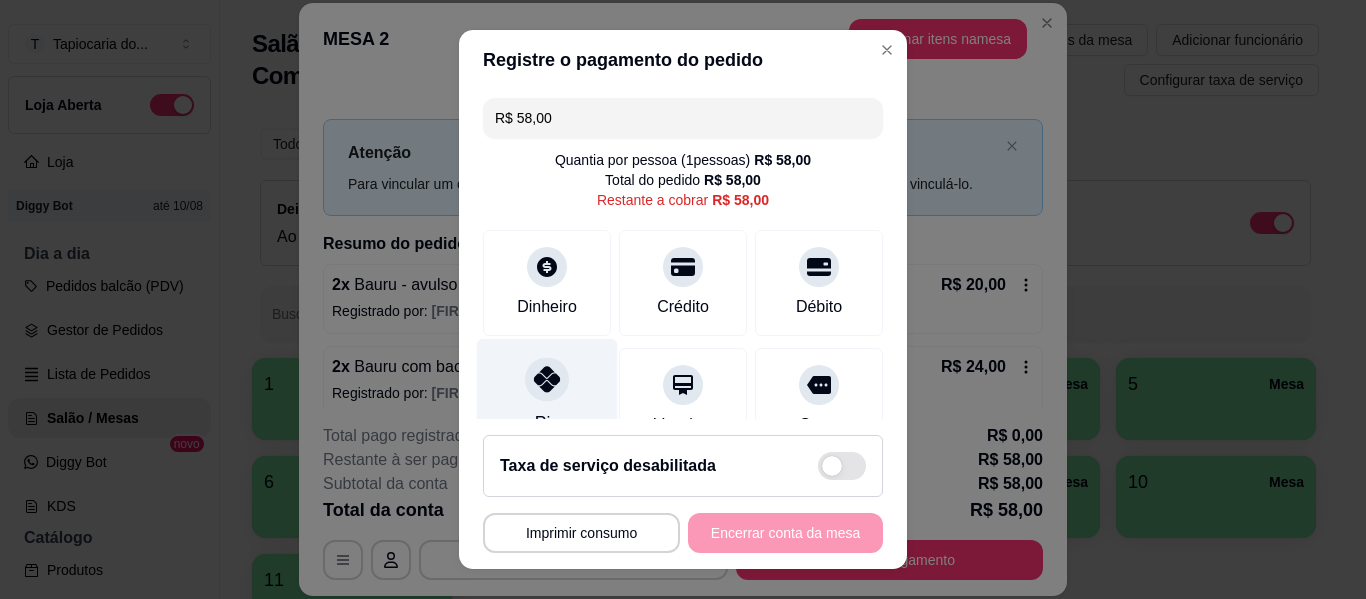 click 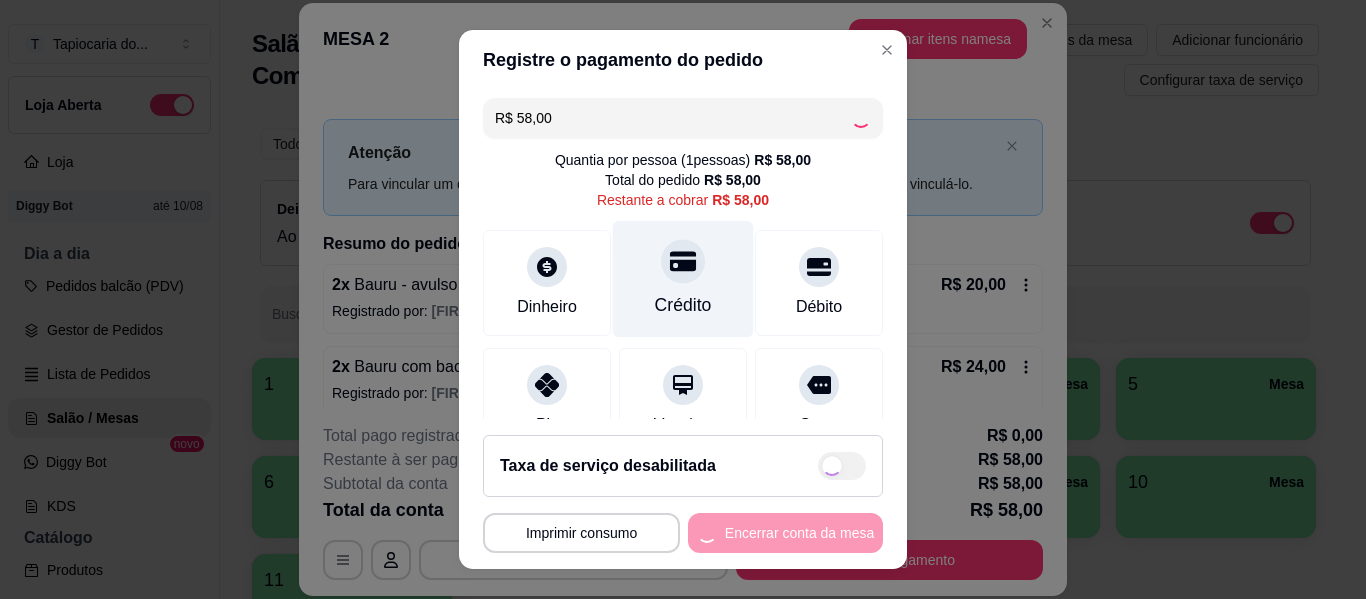 scroll, scrollTop: 185, scrollLeft: 0, axis: vertical 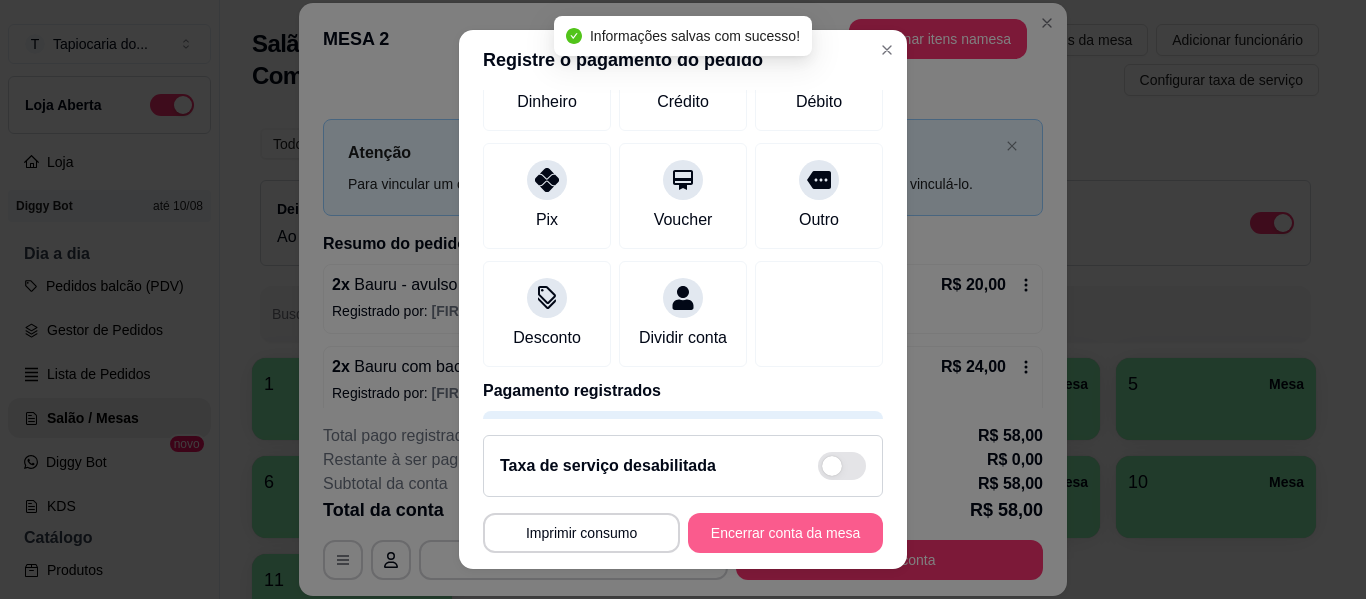 type on "R$ 0,00" 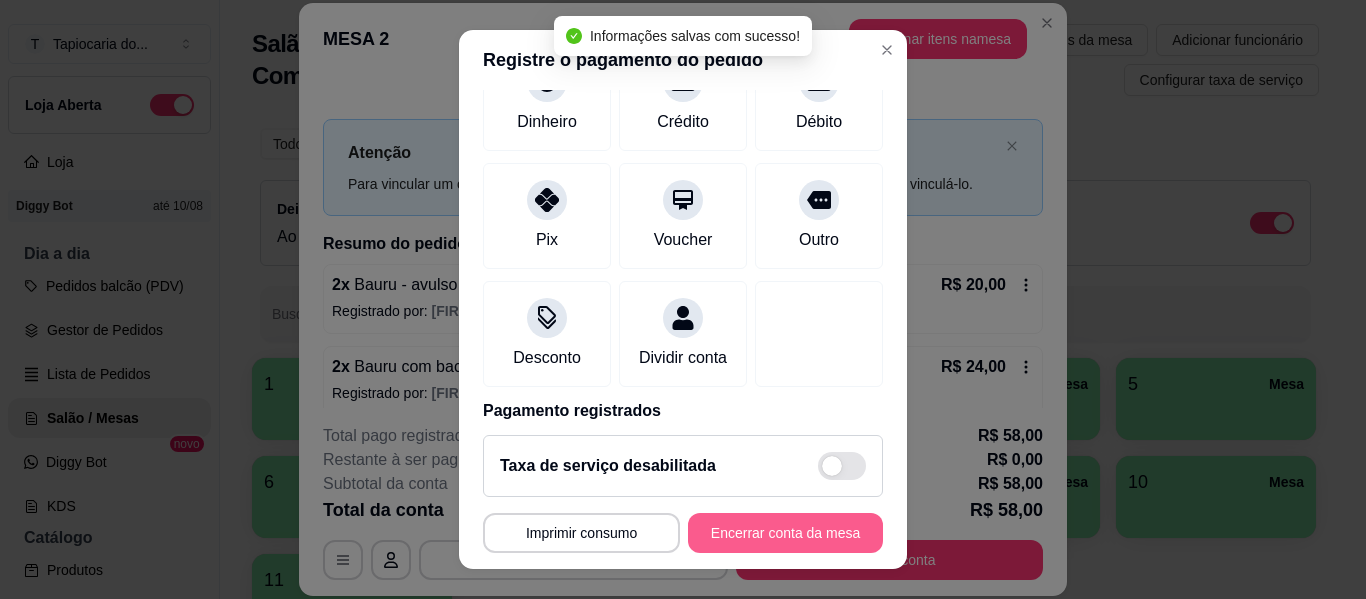 click on "Encerrar conta da mesa" at bounding box center [785, 533] 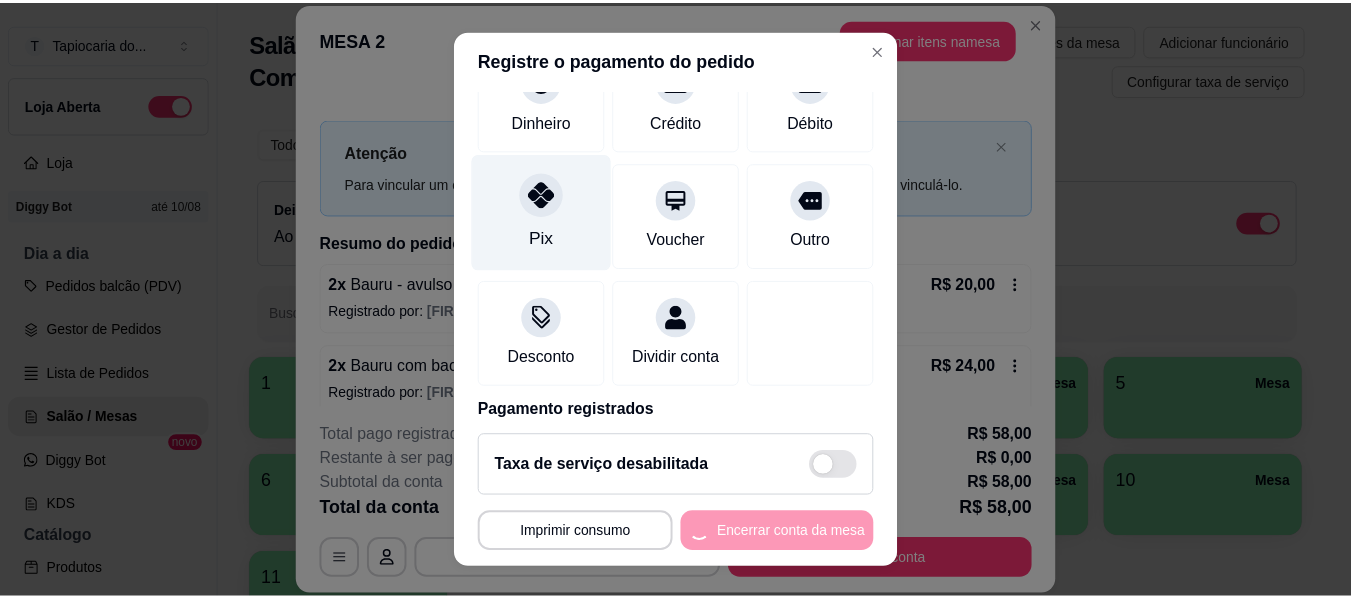 scroll, scrollTop: 0, scrollLeft: 0, axis: both 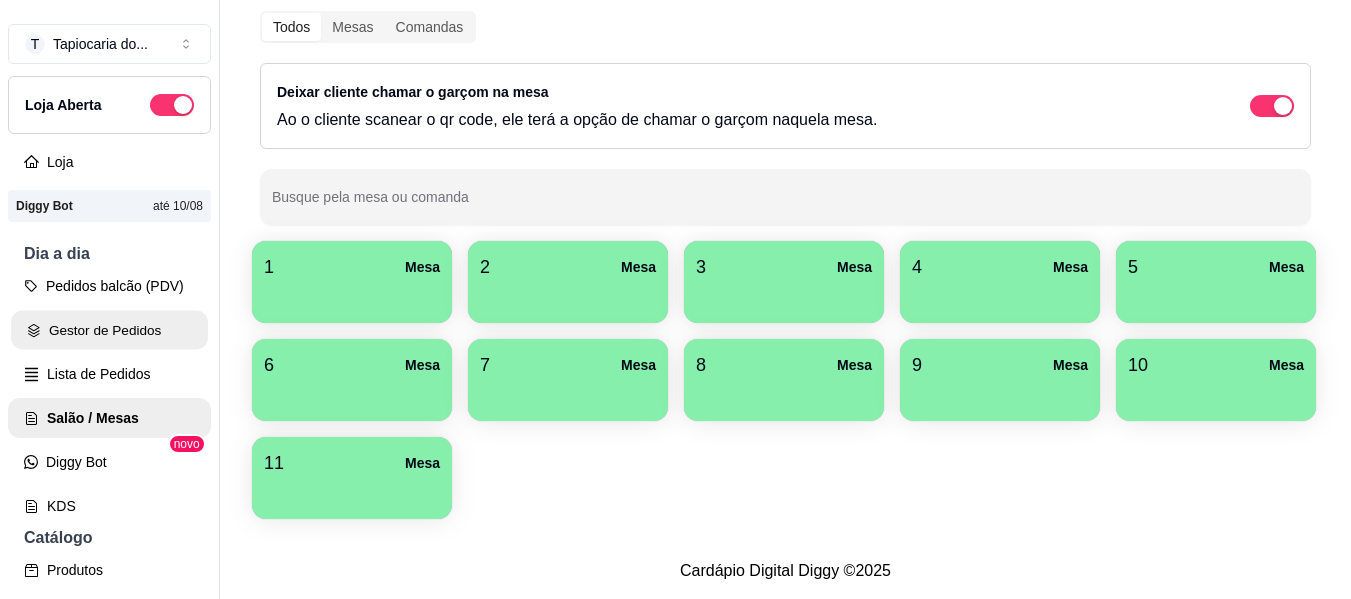 click on "Gestor de Pedidos" at bounding box center (109, 330) 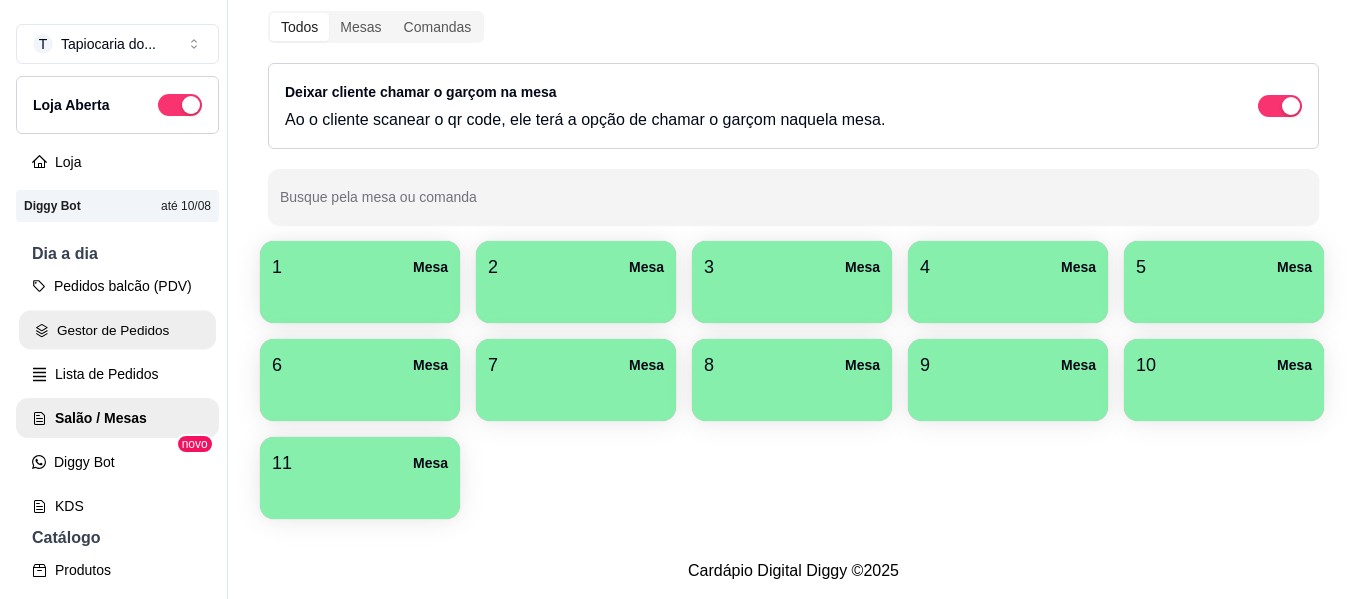 scroll, scrollTop: 0, scrollLeft: 0, axis: both 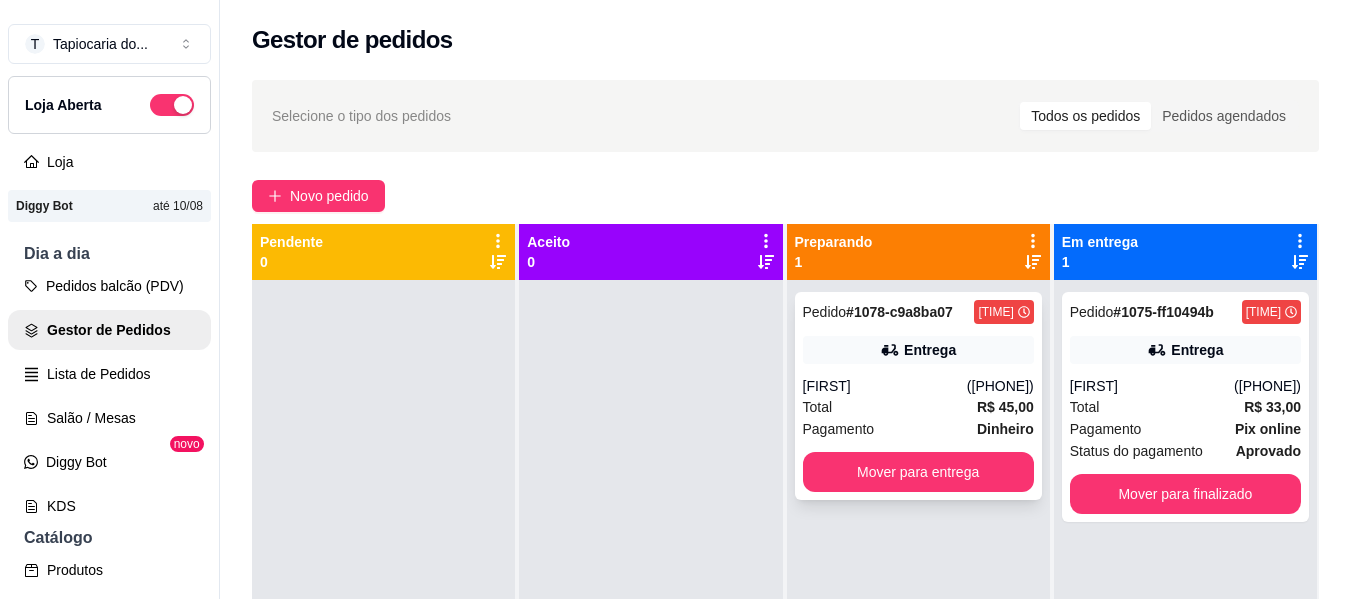 click on "([PHONE])" at bounding box center [1000, 386] 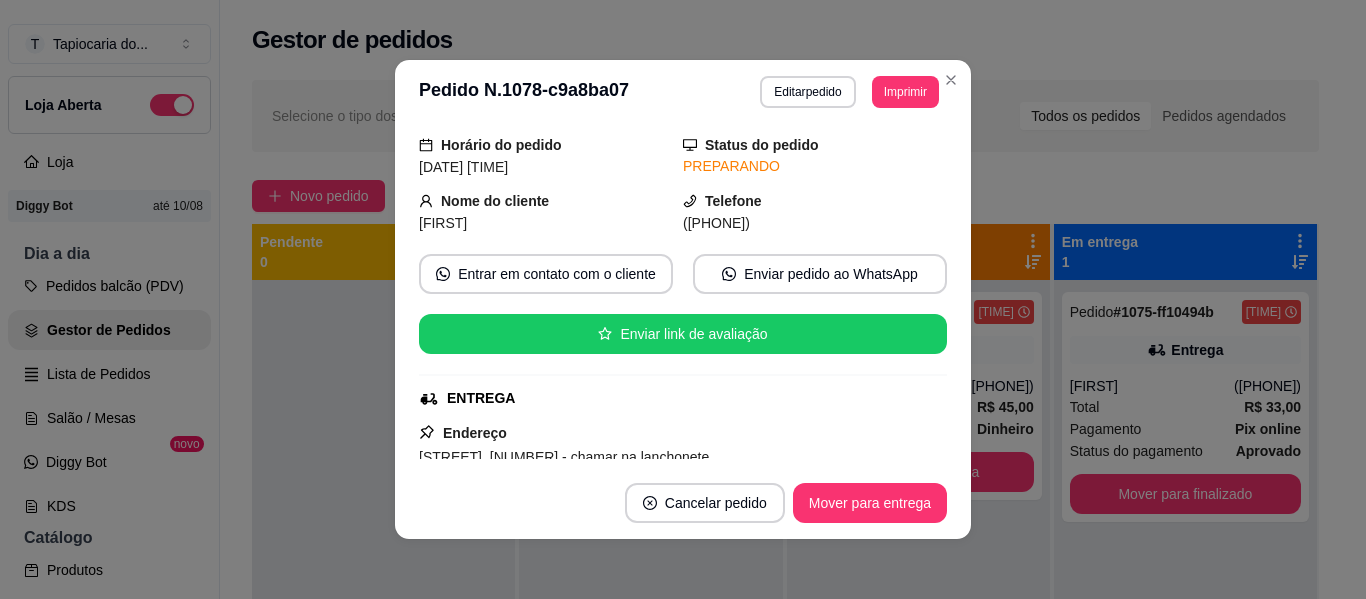scroll, scrollTop: 688, scrollLeft: 0, axis: vertical 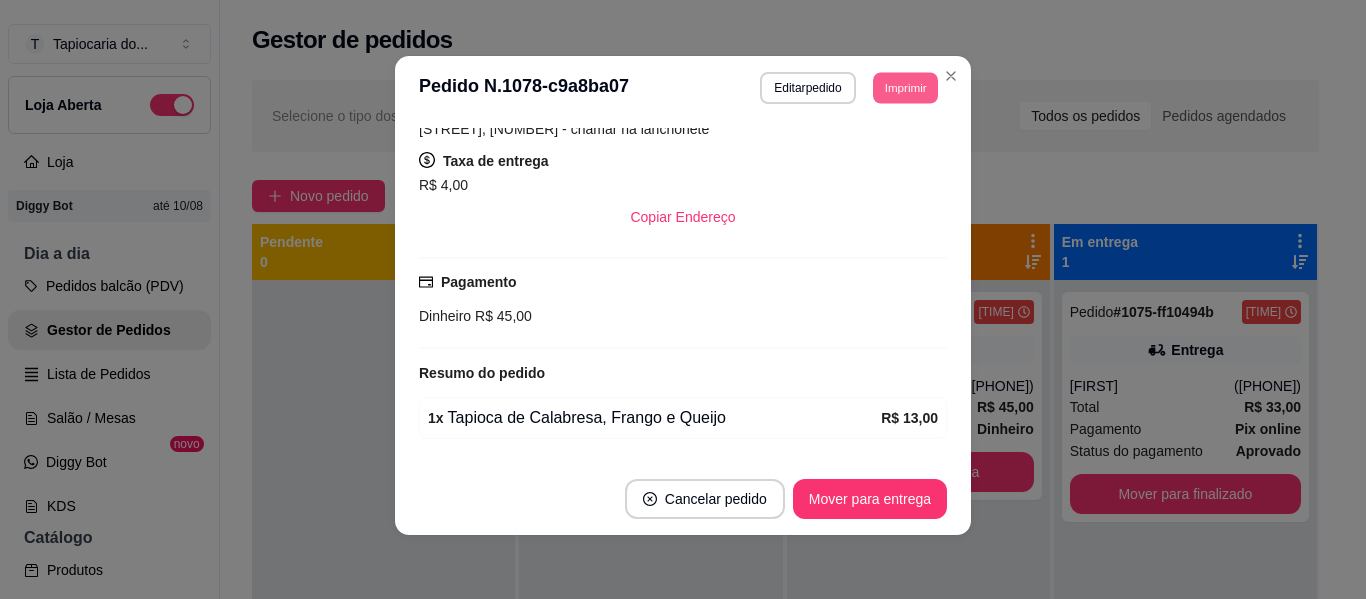 click on "Imprimir" at bounding box center [905, 87] 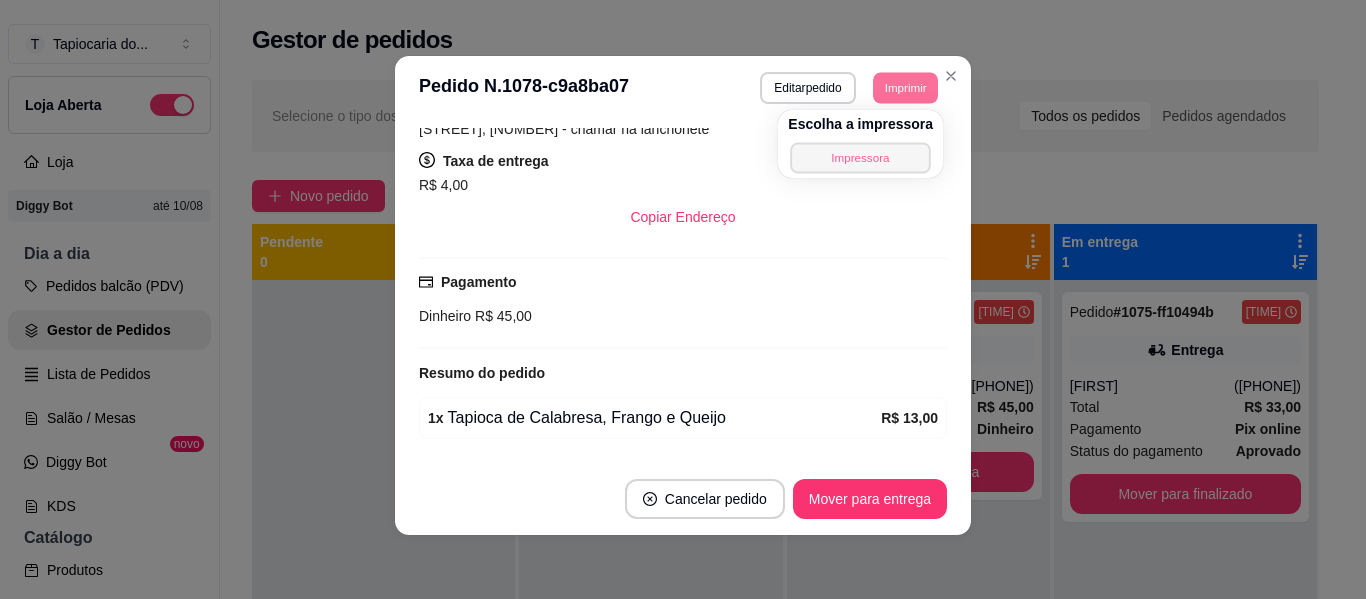 click on "Impressora" at bounding box center [861, 157] 